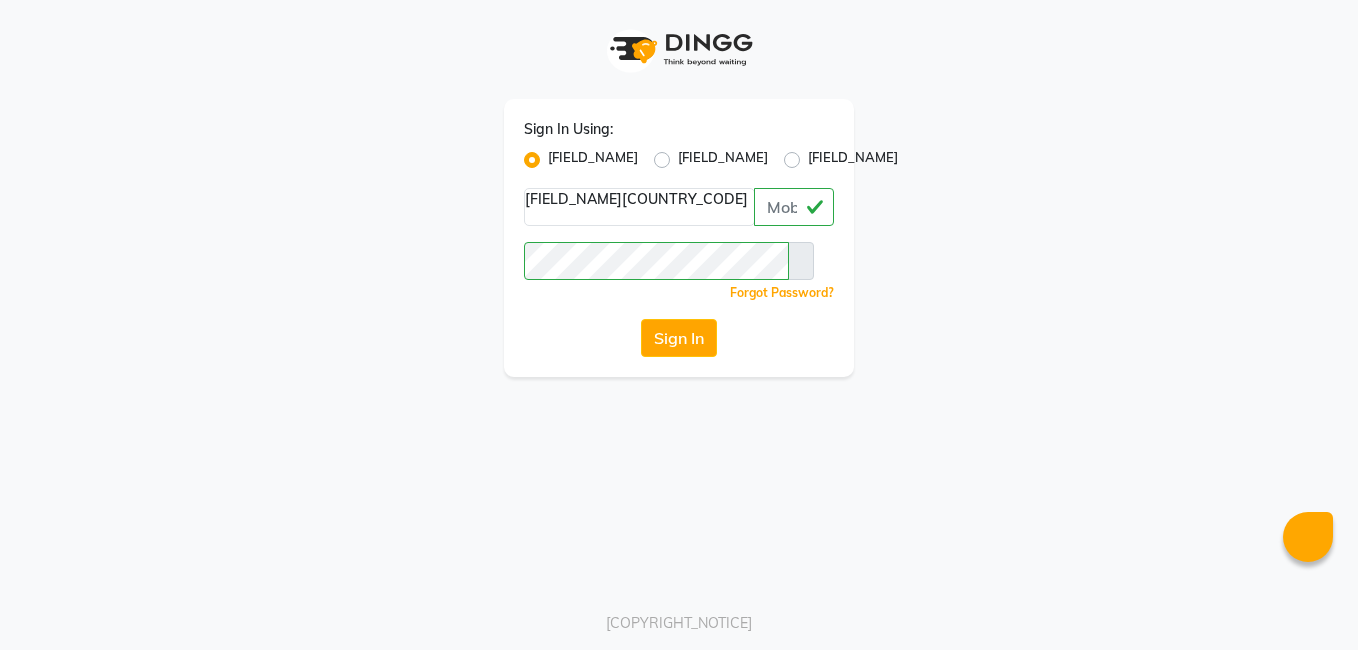 scroll, scrollTop: 0, scrollLeft: 0, axis: both 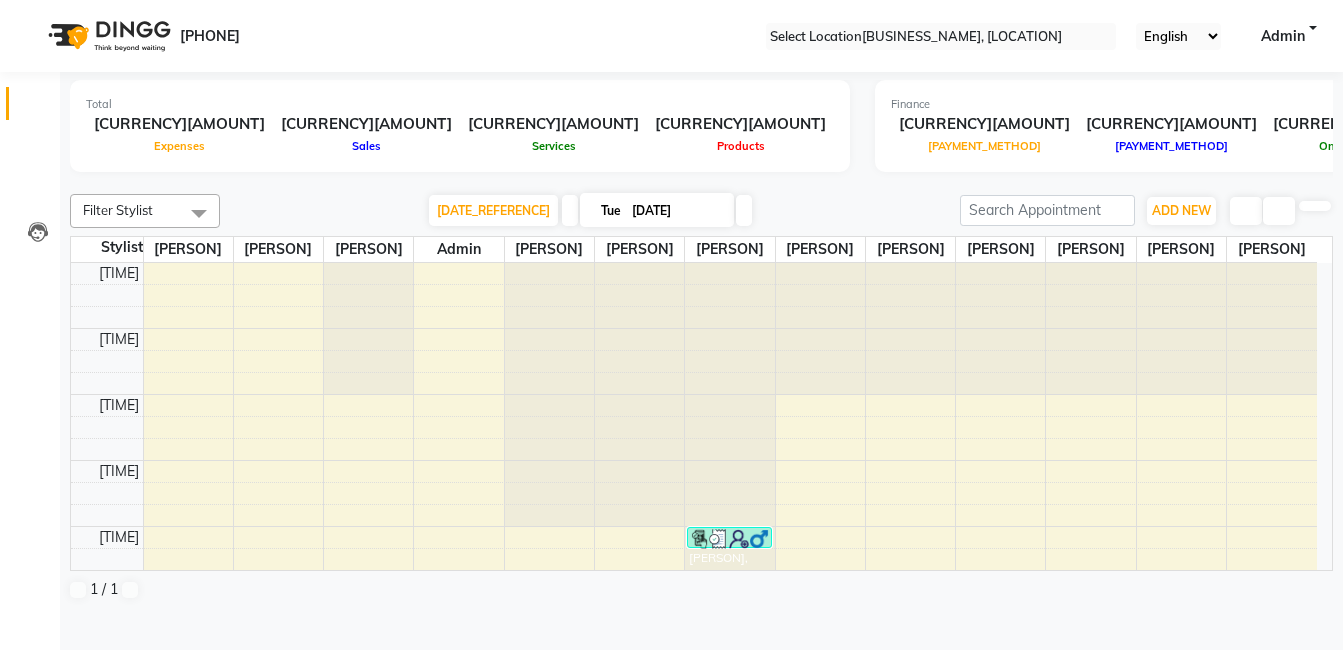 click at bounding box center (702, 182) 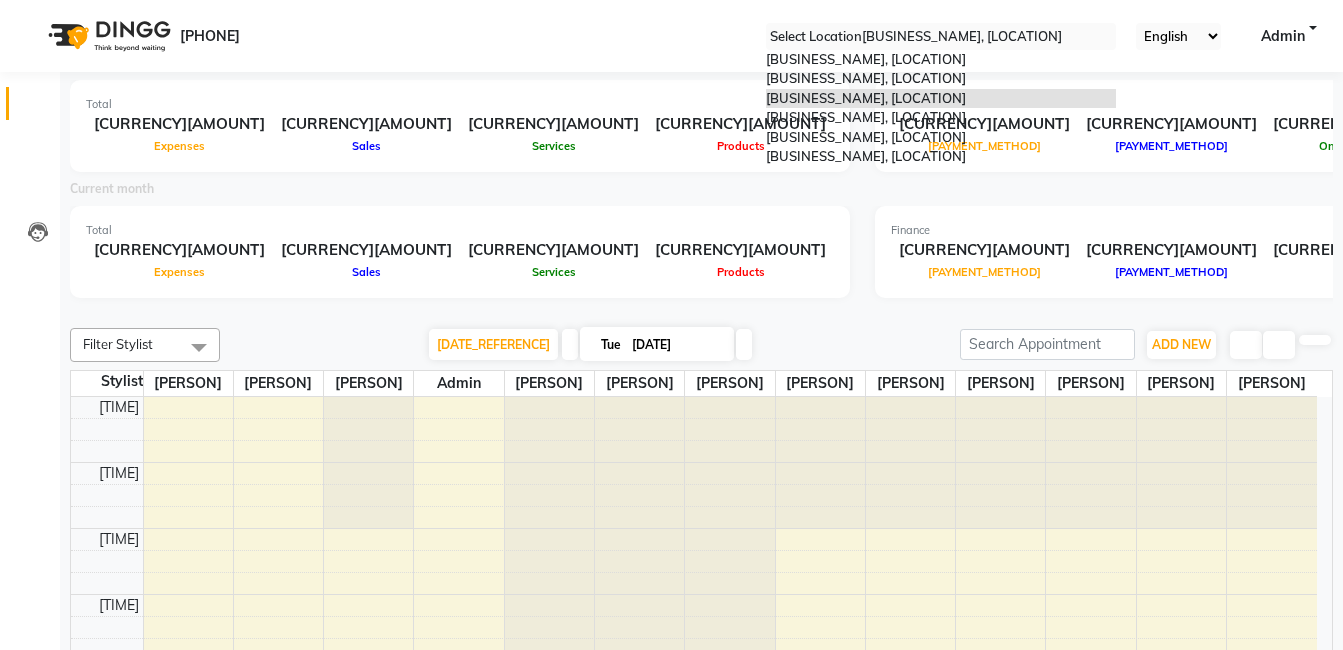 click at bounding box center (941, 37) 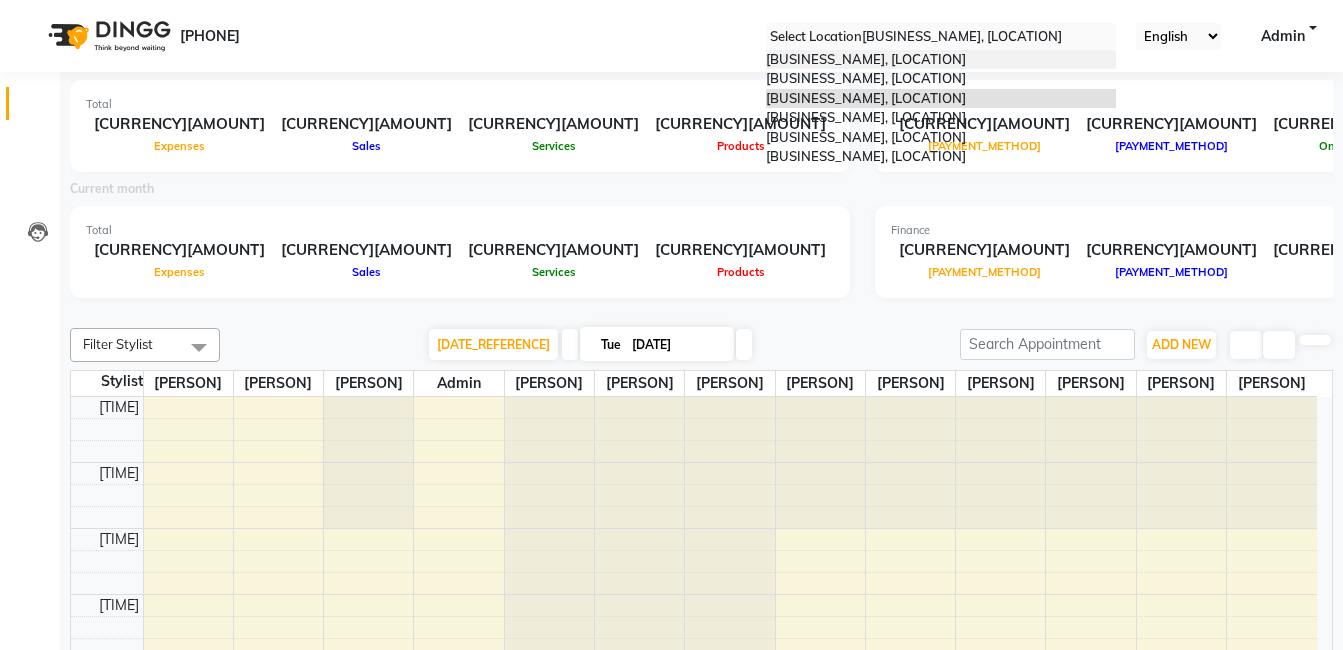 click on "[BUSINESS_NAME], [LOCATION]" at bounding box center [866, 59] 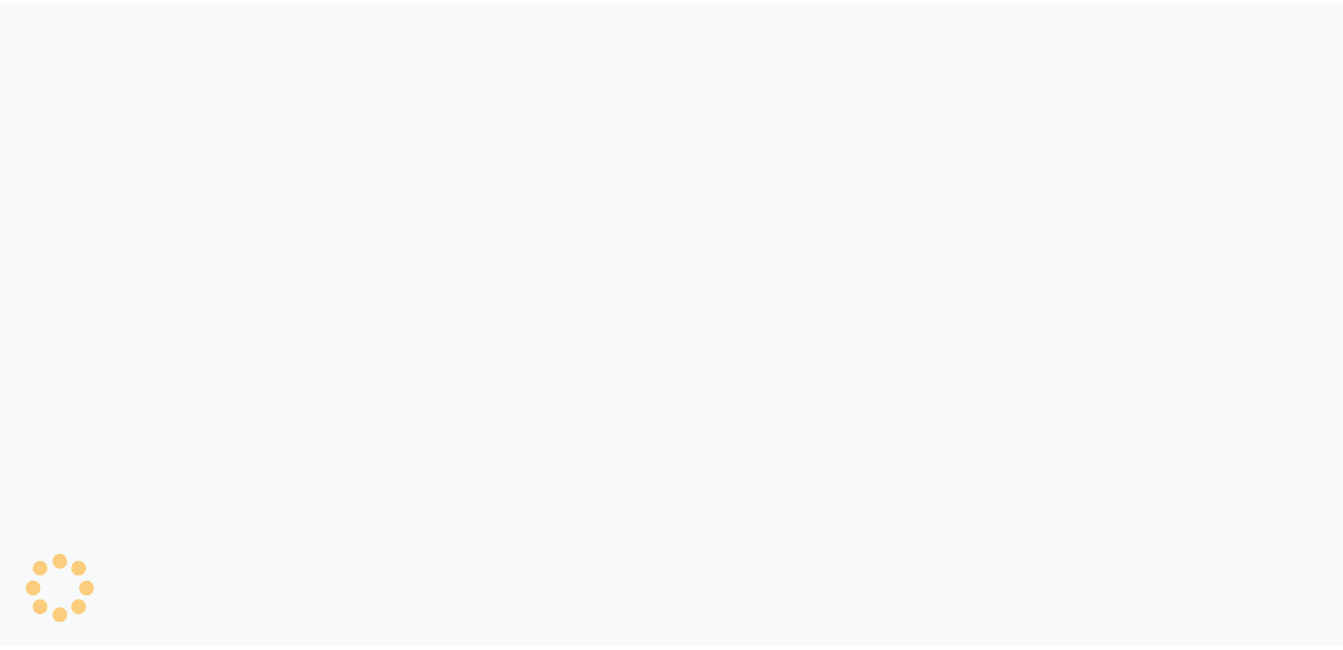 scroll, scrollTop: 0, scrollLeft: 0, axis: both 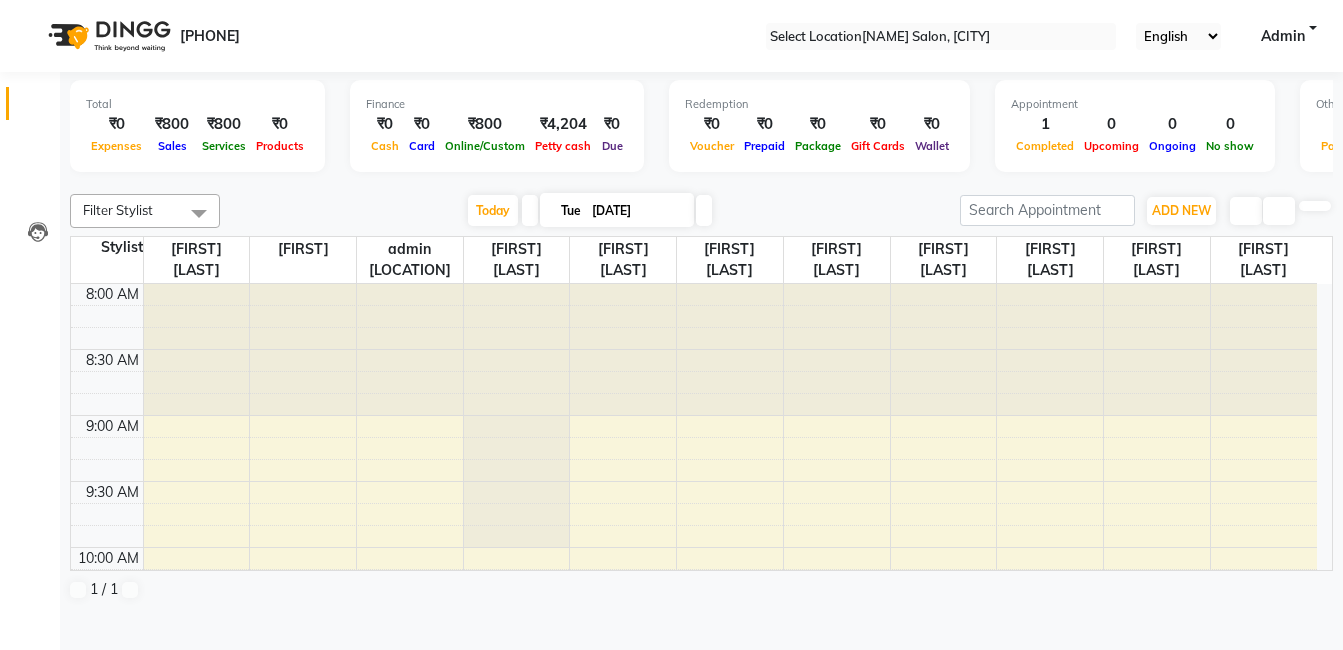 click at bounding box center (702, 182) 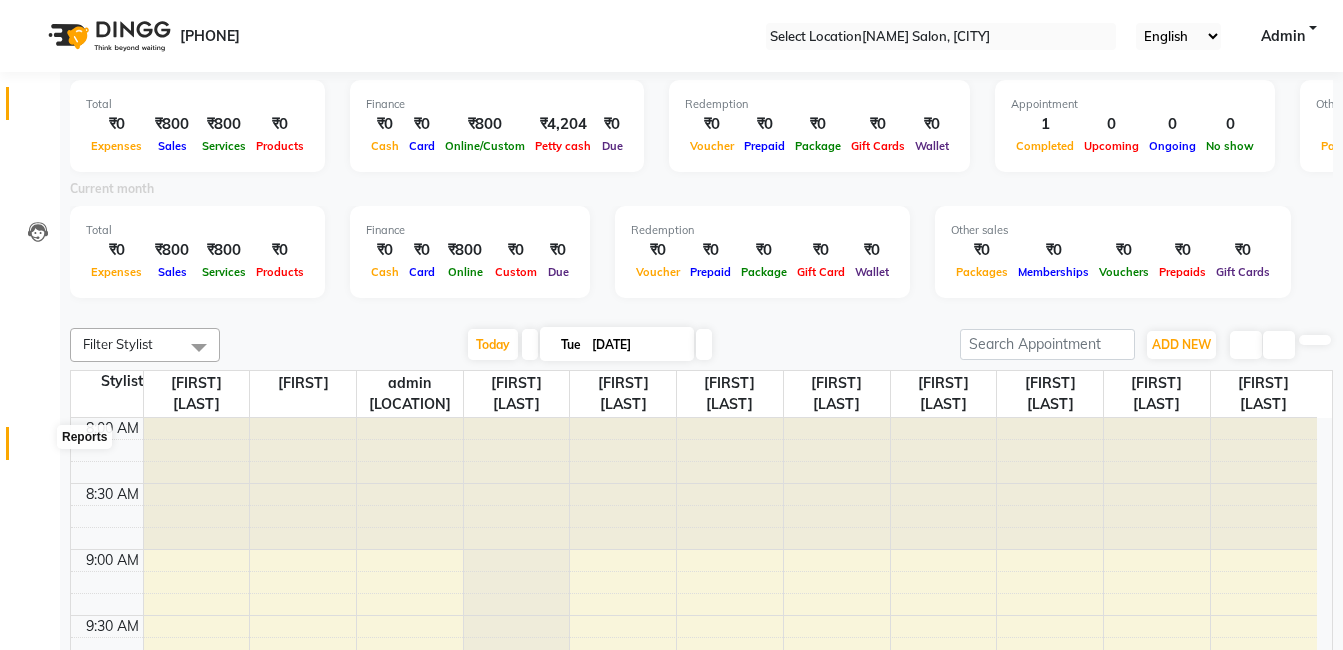 click at bounding box center [38, 448] 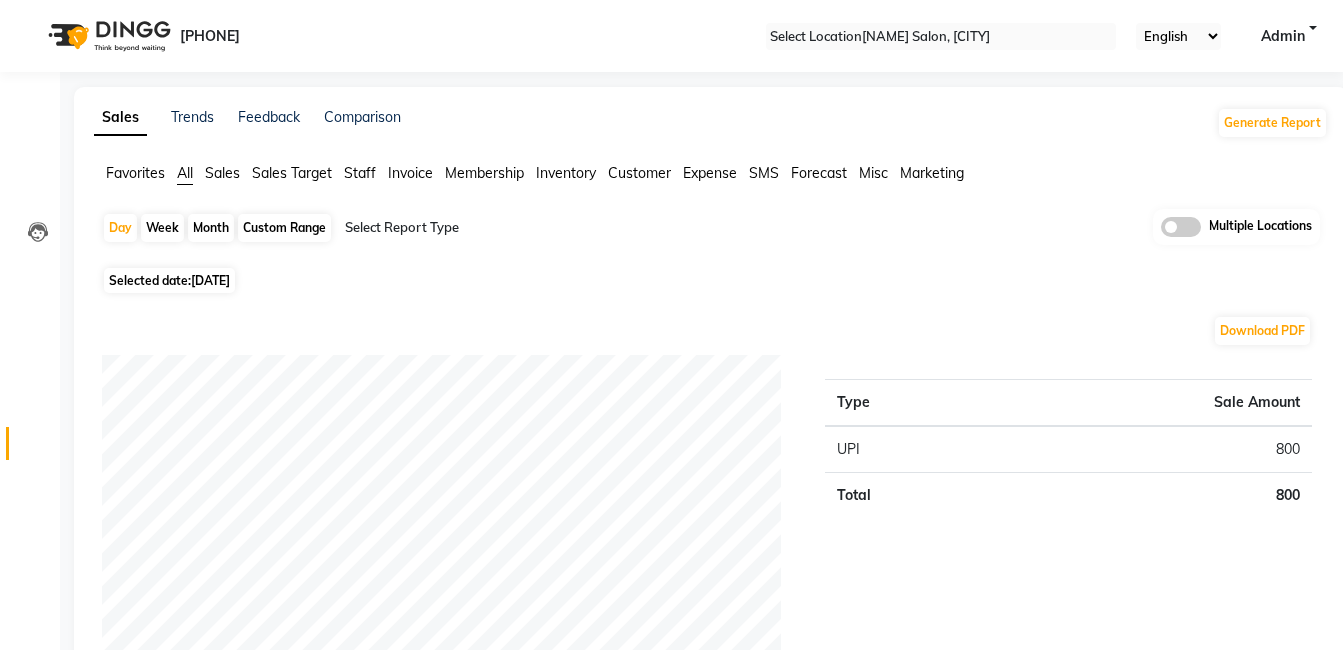 click on "Month" at bounding box center [211, 228] 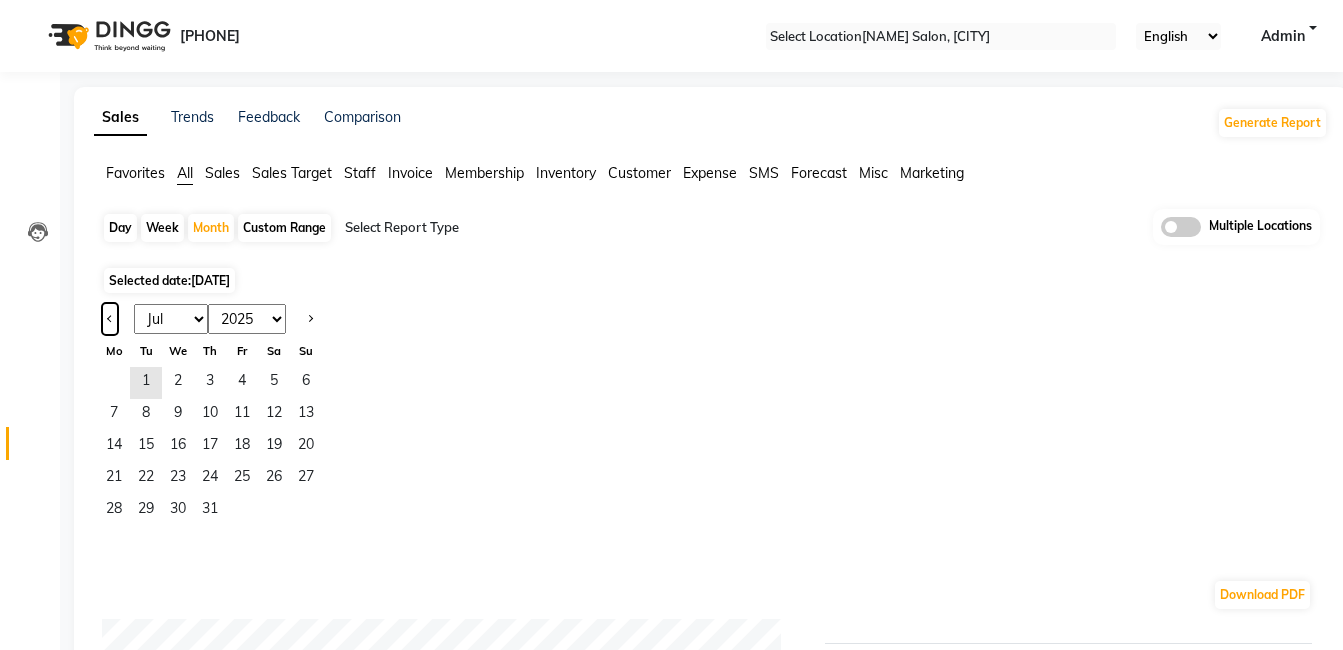 click at bounding box center [110, 317] 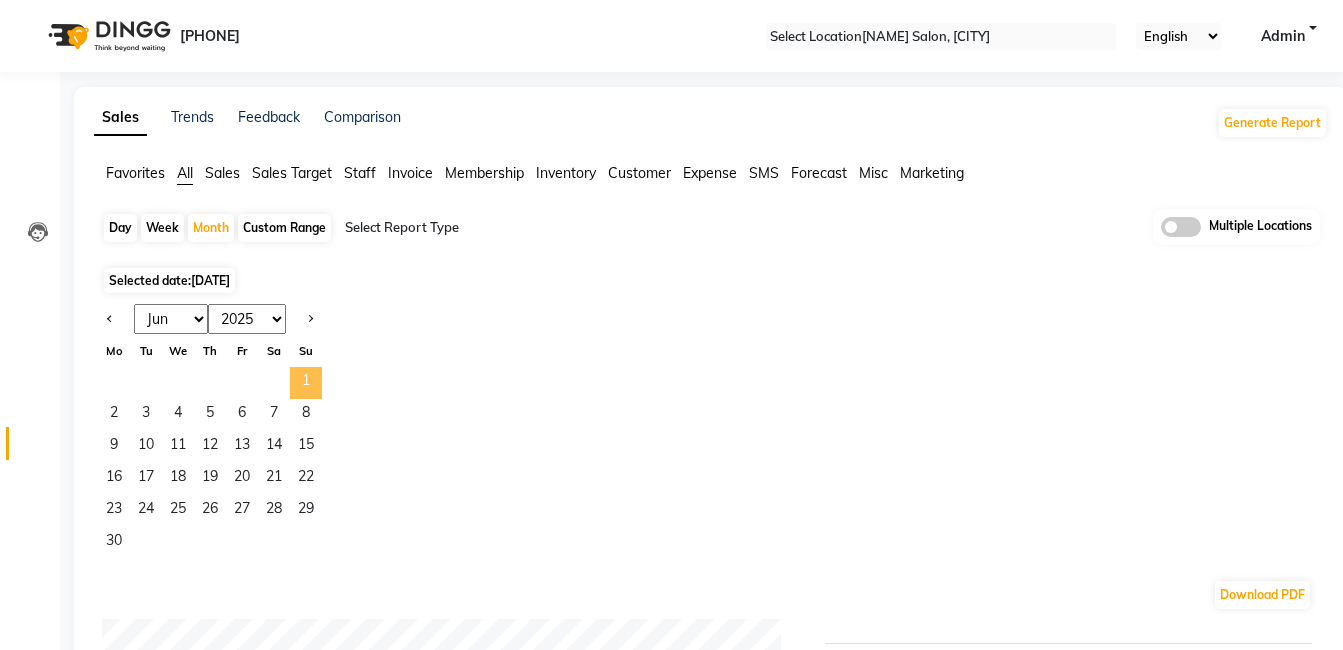 click on "1" at bounding box center [306, 383] 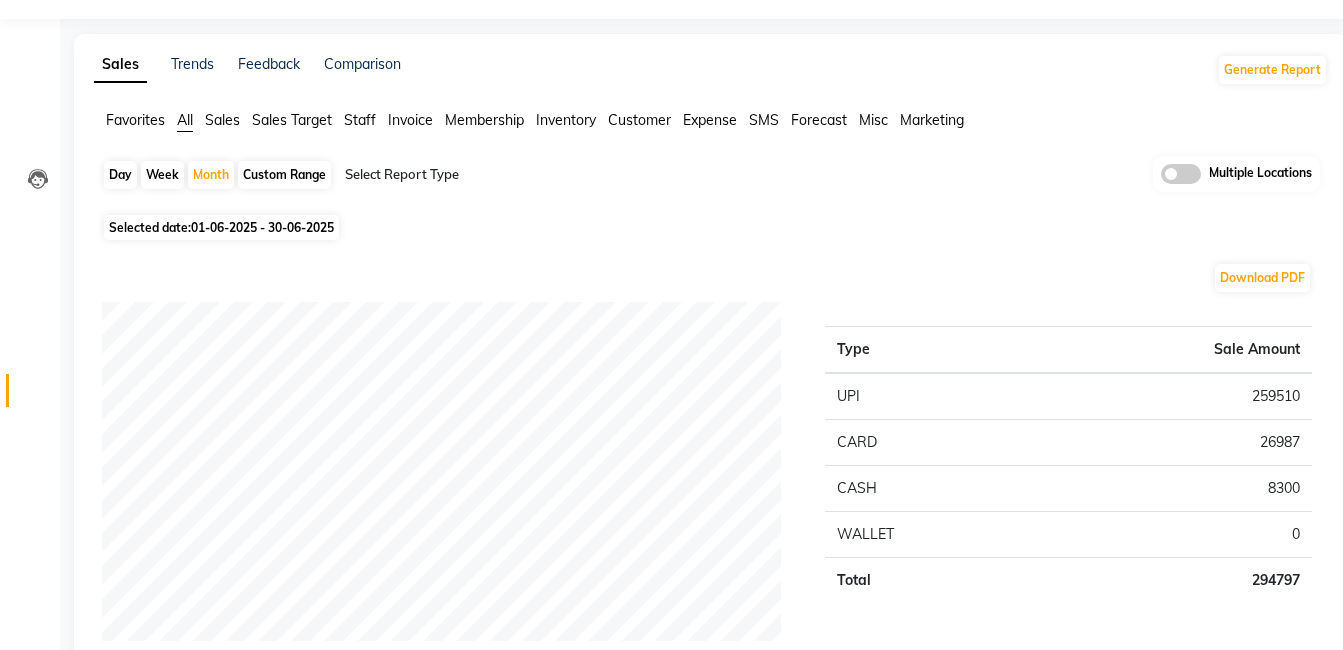 scroll, scrollTop: 0, scrollLeft: 0, axis: both 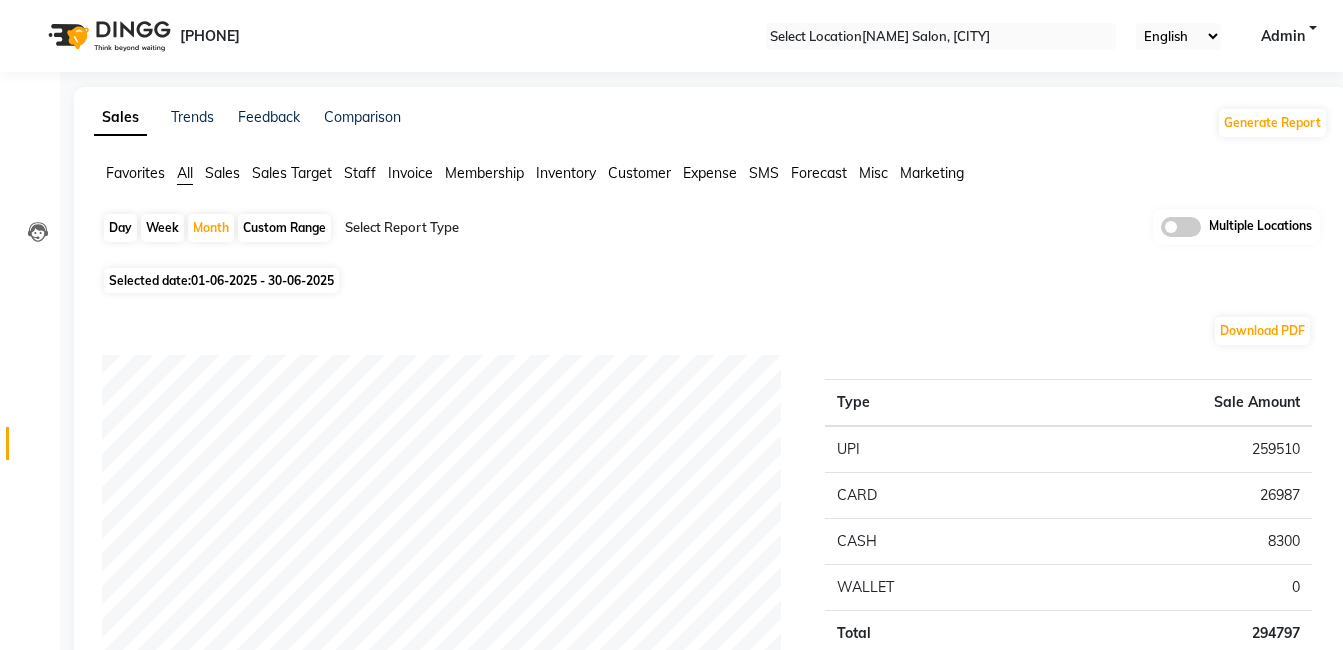 click at bounding box center (941, 37) 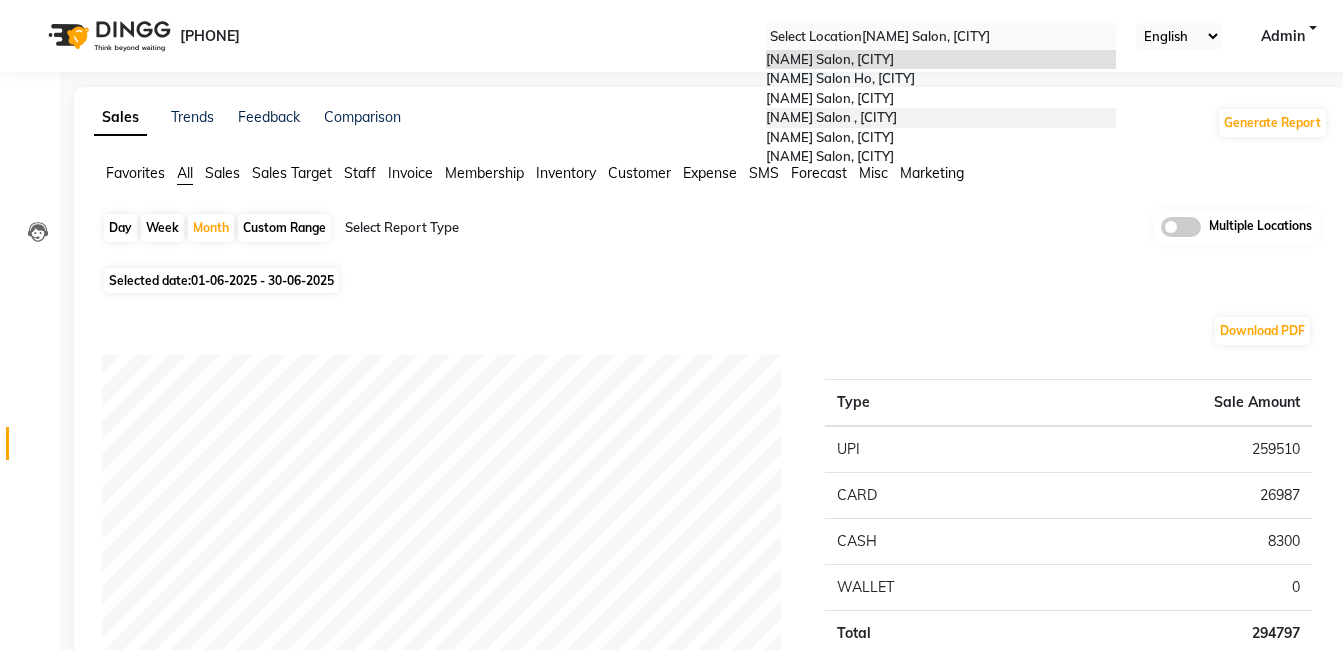 click on "[BRAND] , [LOCATION]" at bounding box center [941, 118] 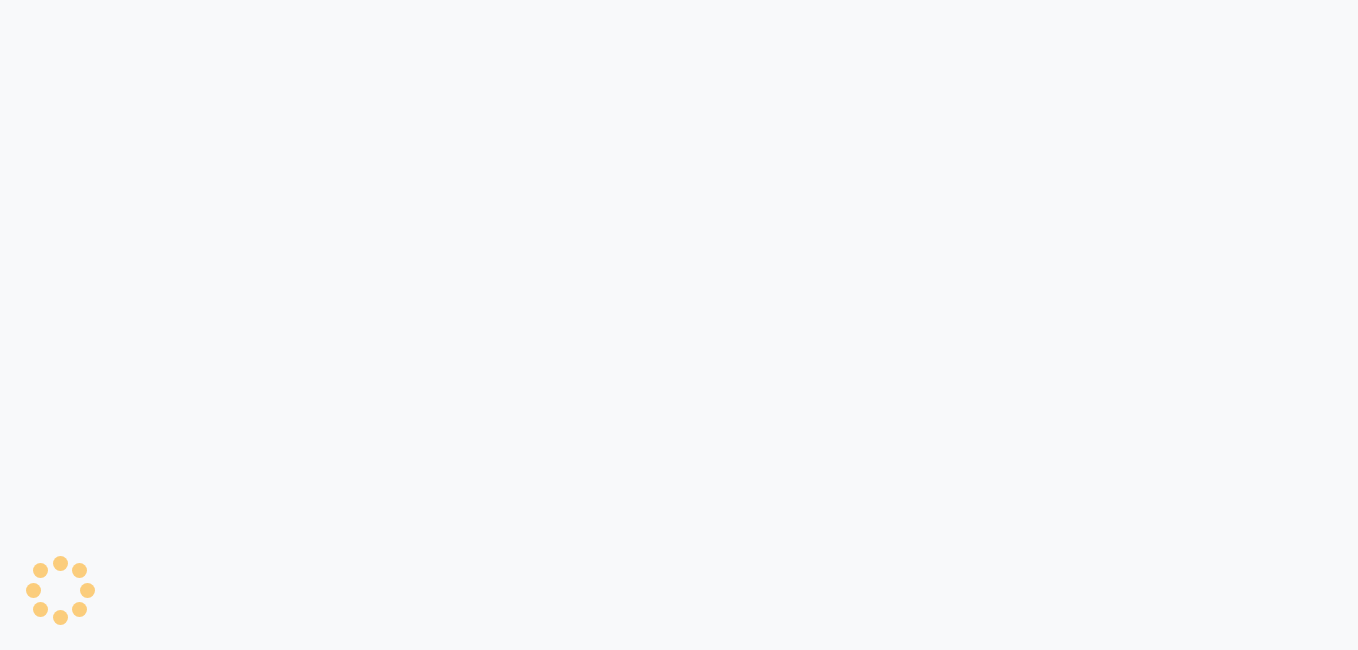 scroll, scrollTop: 0, scrollLeft: 0, axis: both 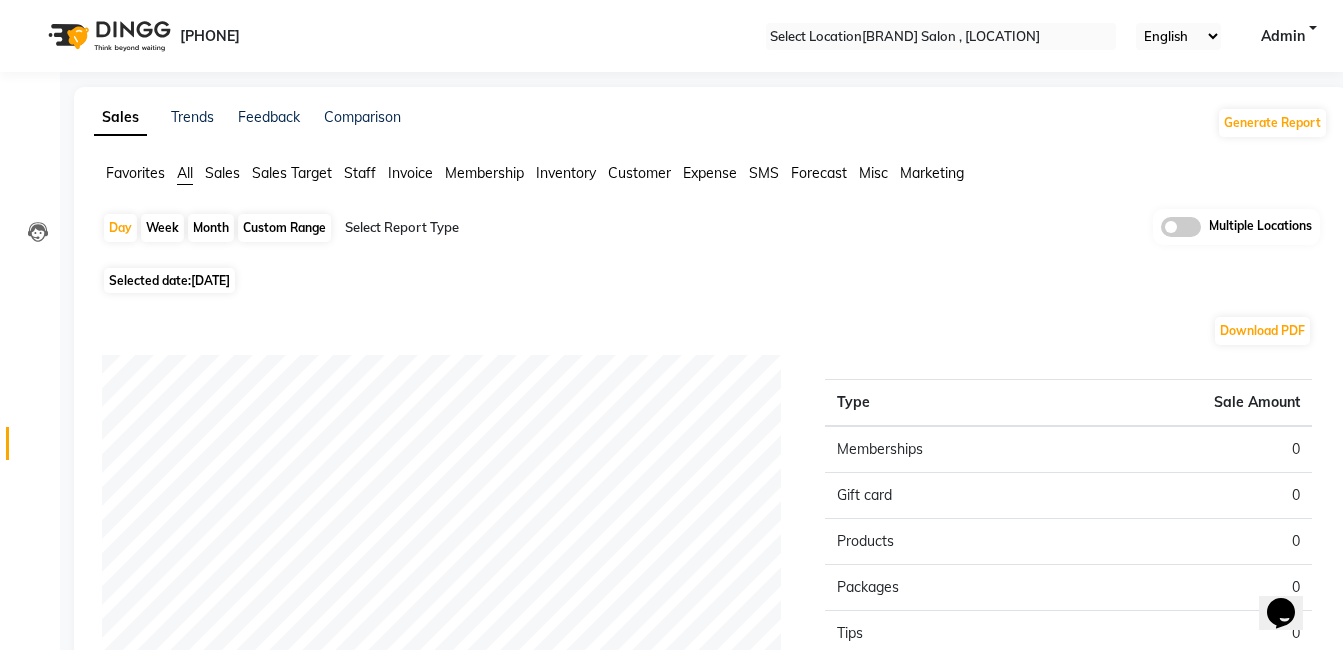 click on "Month" at bounding box center (211, 228) 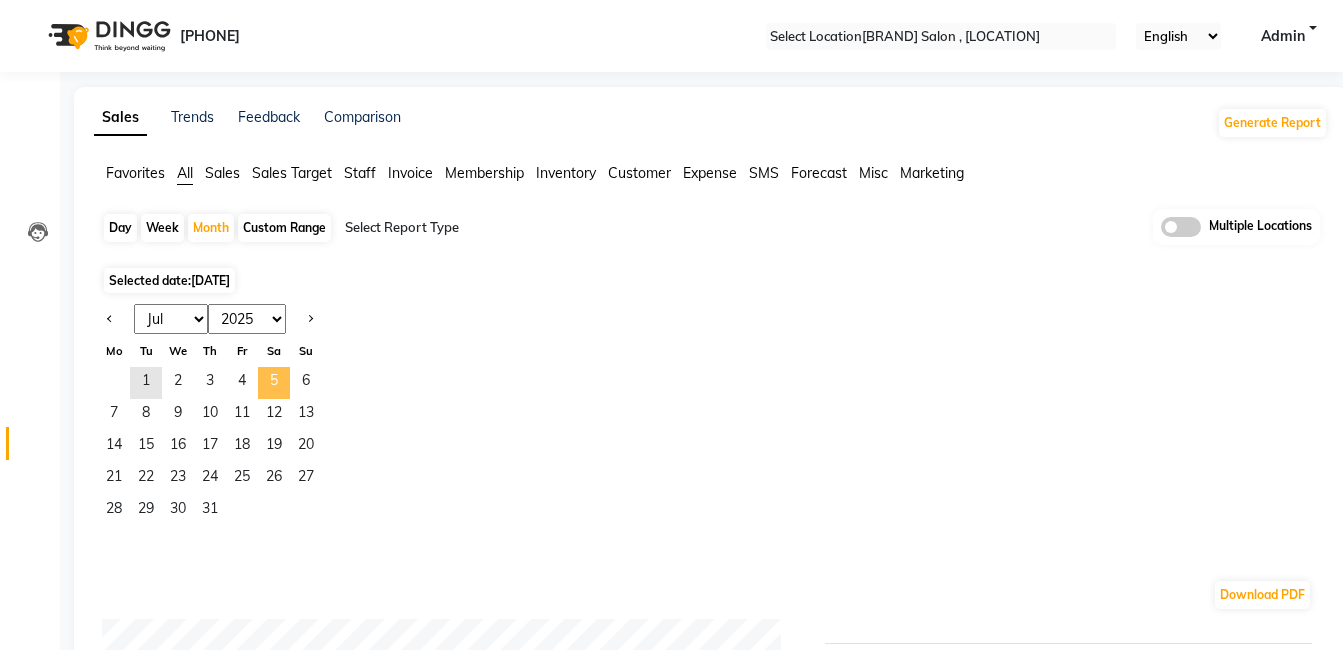 click on "5" at bounding box center (274, 383) 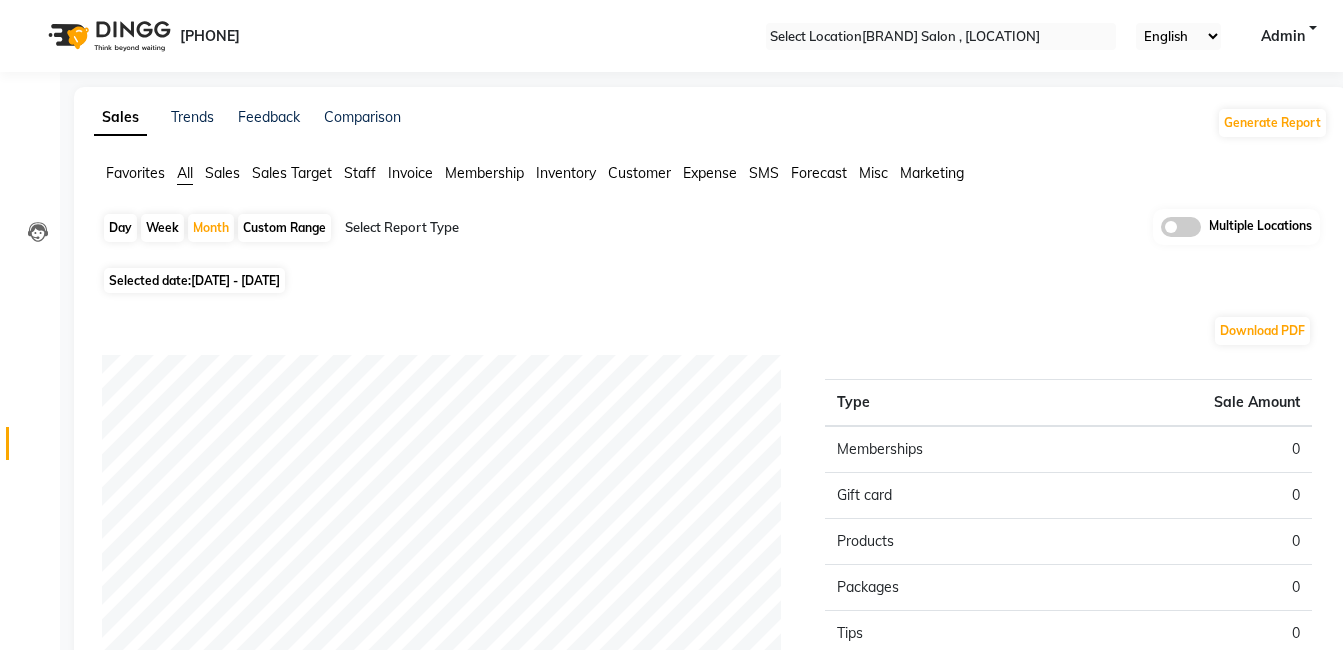 click on "01-07-2025 - 31-07-2025" at bounding box center (235, 280) 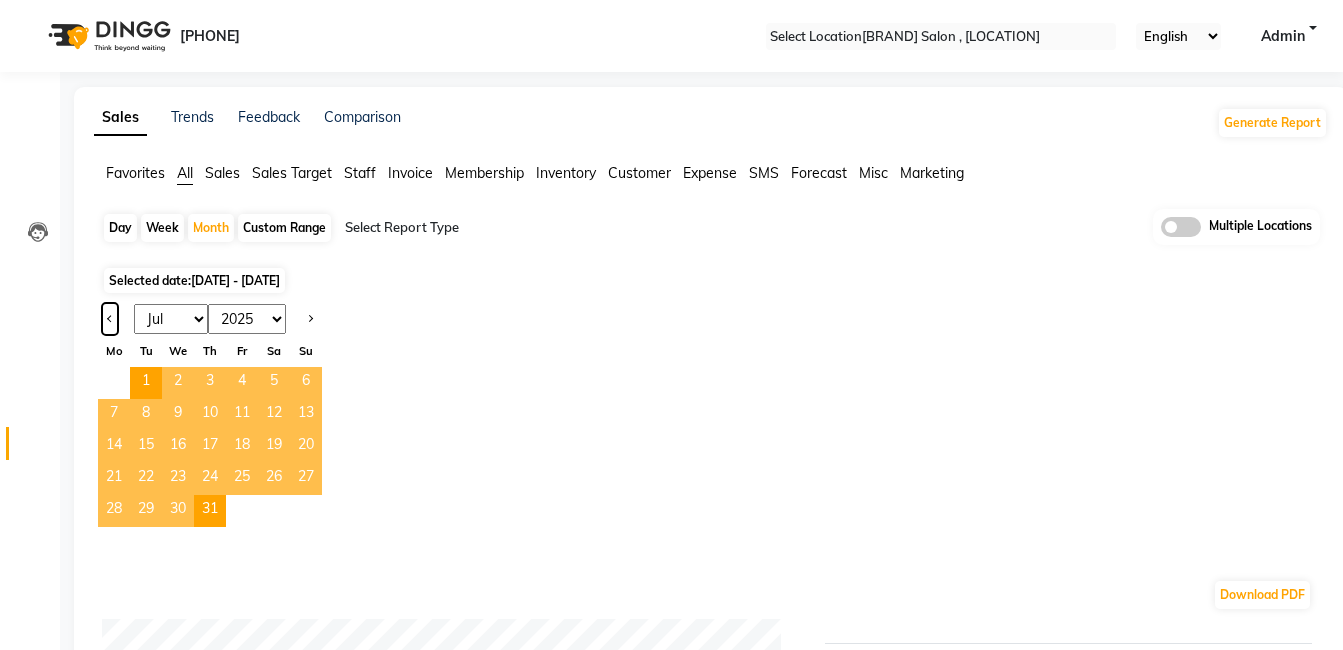 click at bounding box center (110, 317) 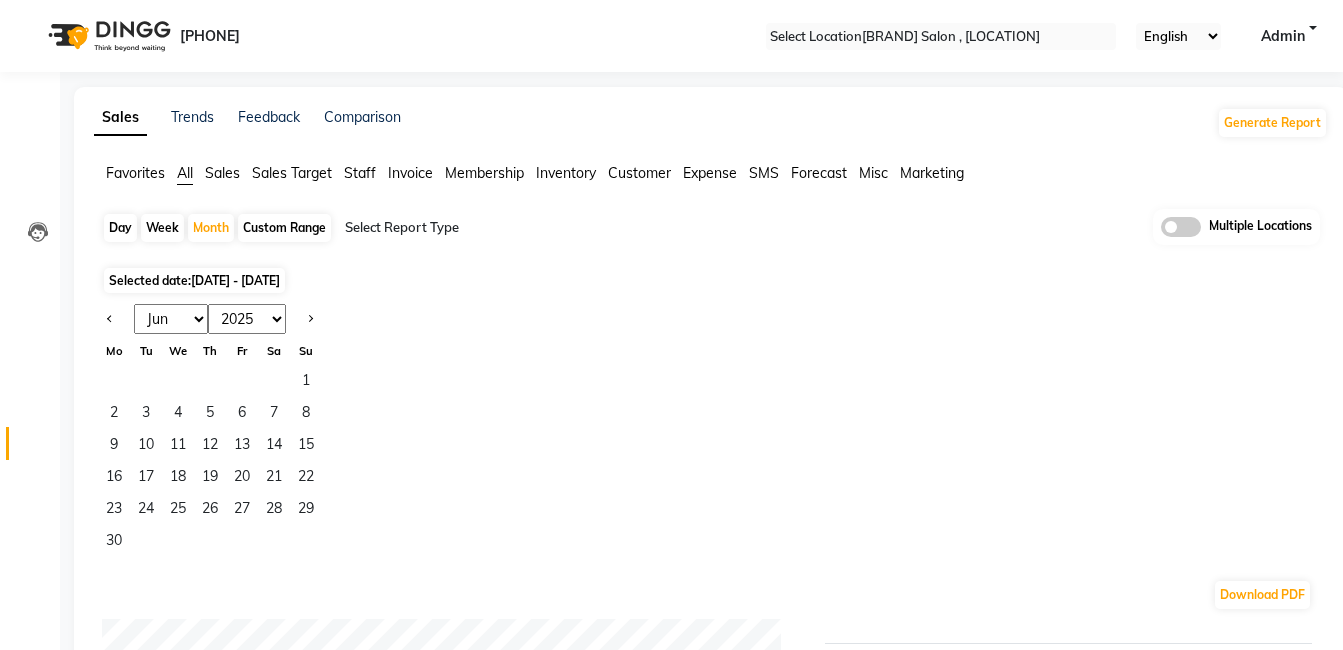 click on "1" at bounding box center (210, 383) 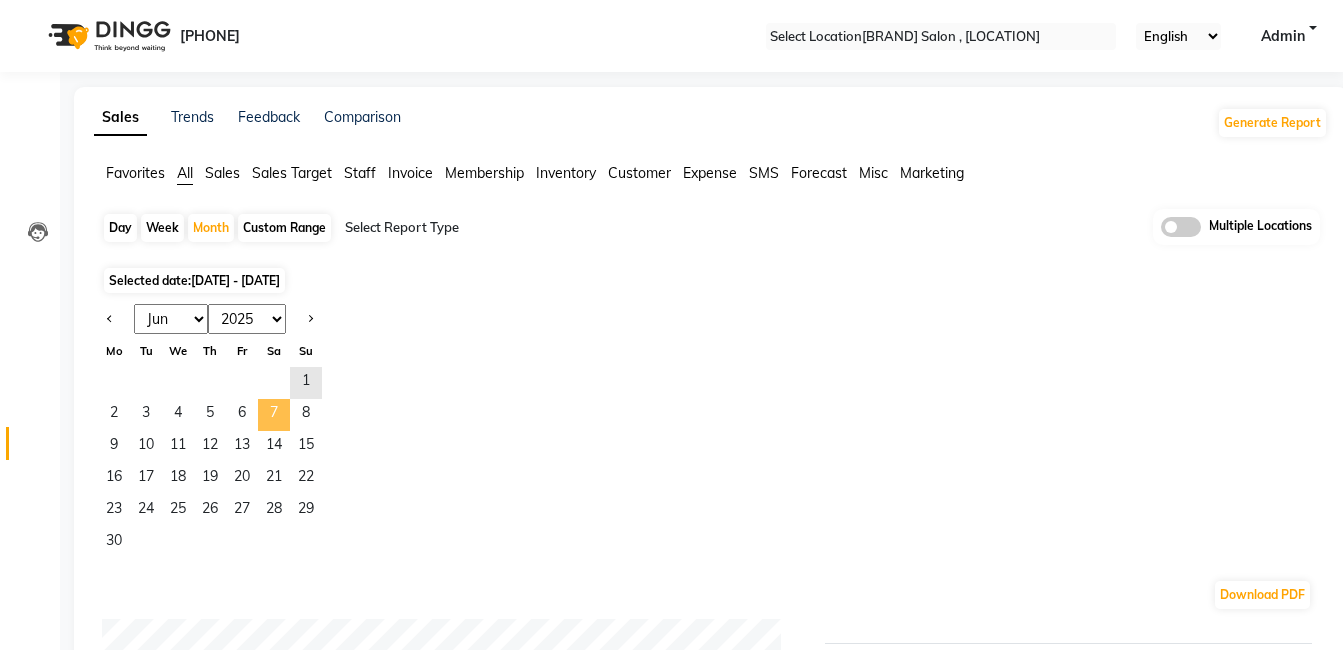 click on "7" at bounding box center [274, 415] 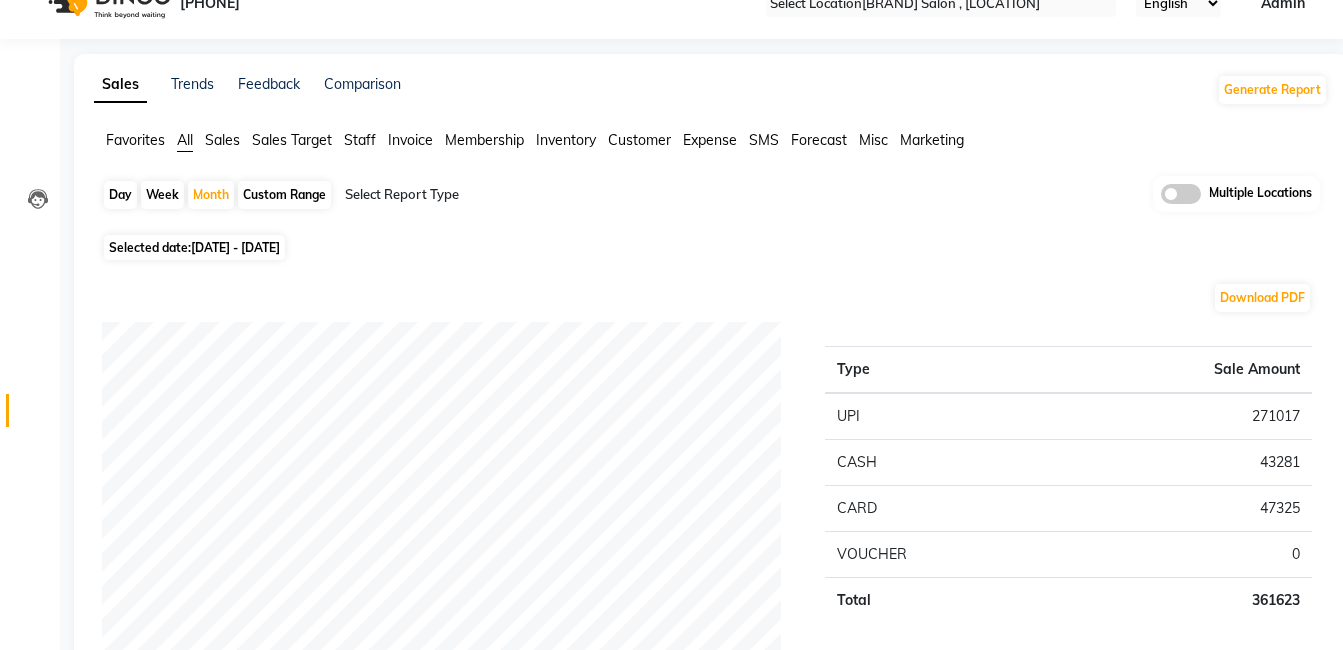 scroll, scrollTop: 0, scrollLeft: 0, axis: both 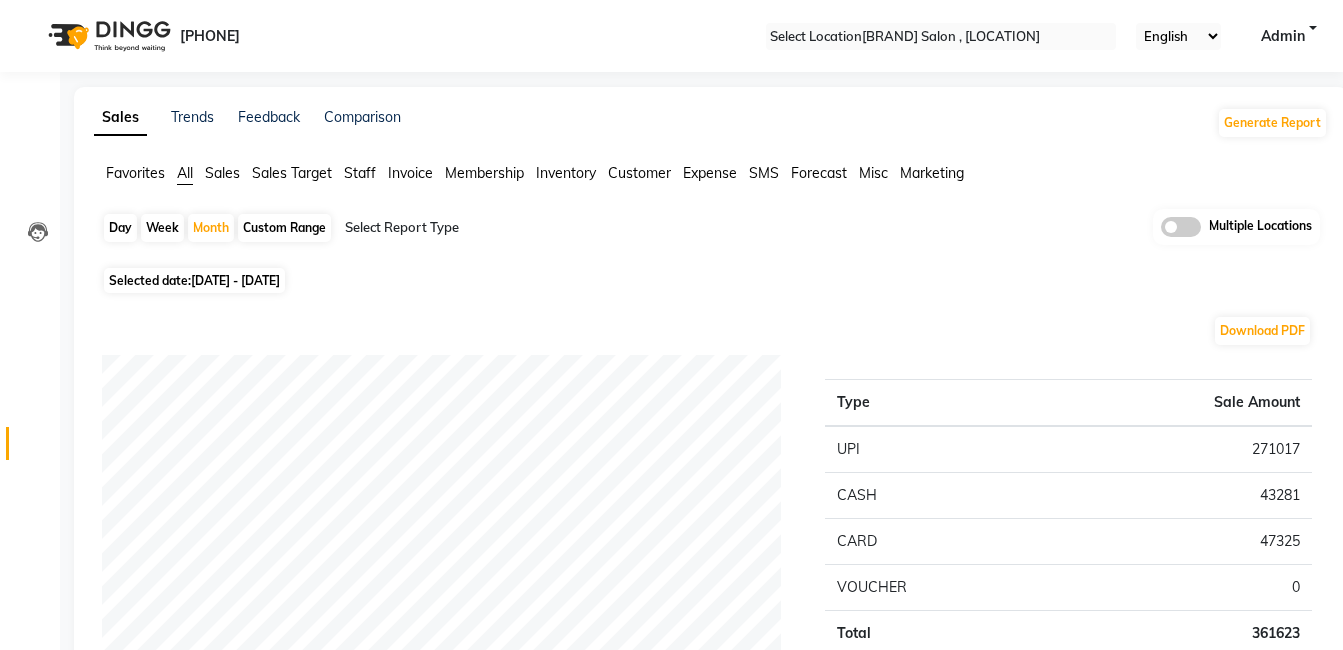 click at bounding box center (941, 37) 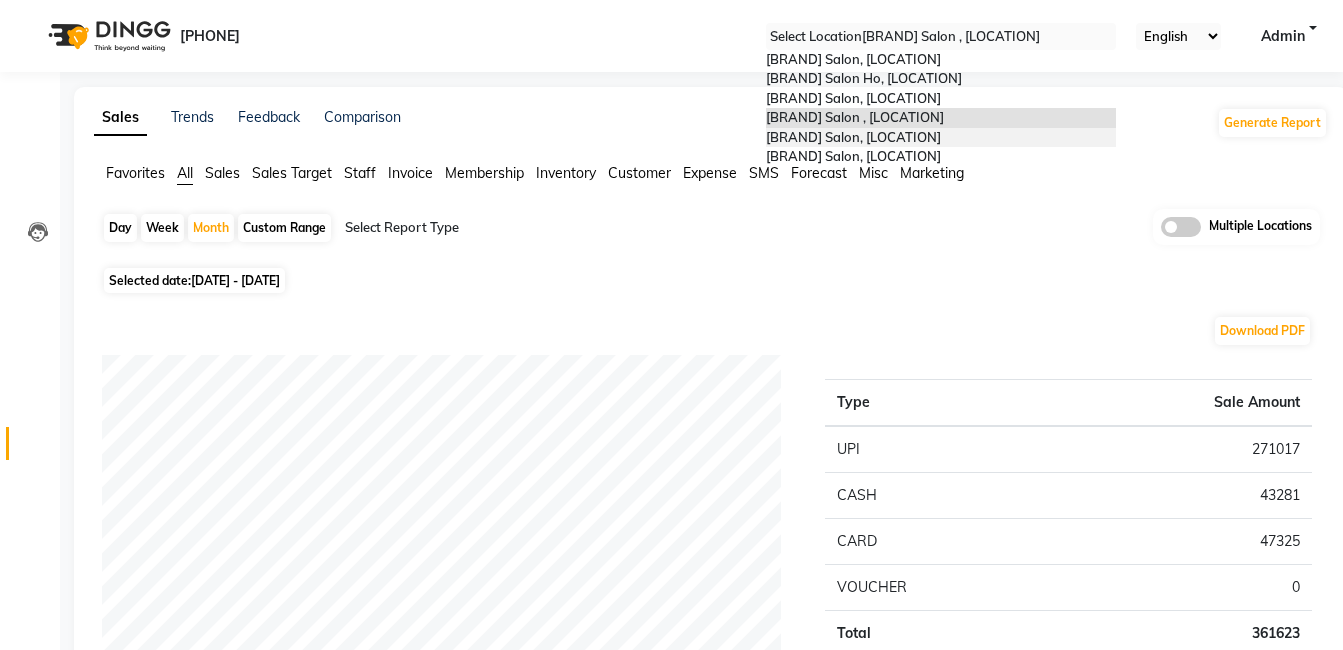 click on "[BUSINESS_NAME], [LOCATION]" at bounding box center (853, 137) 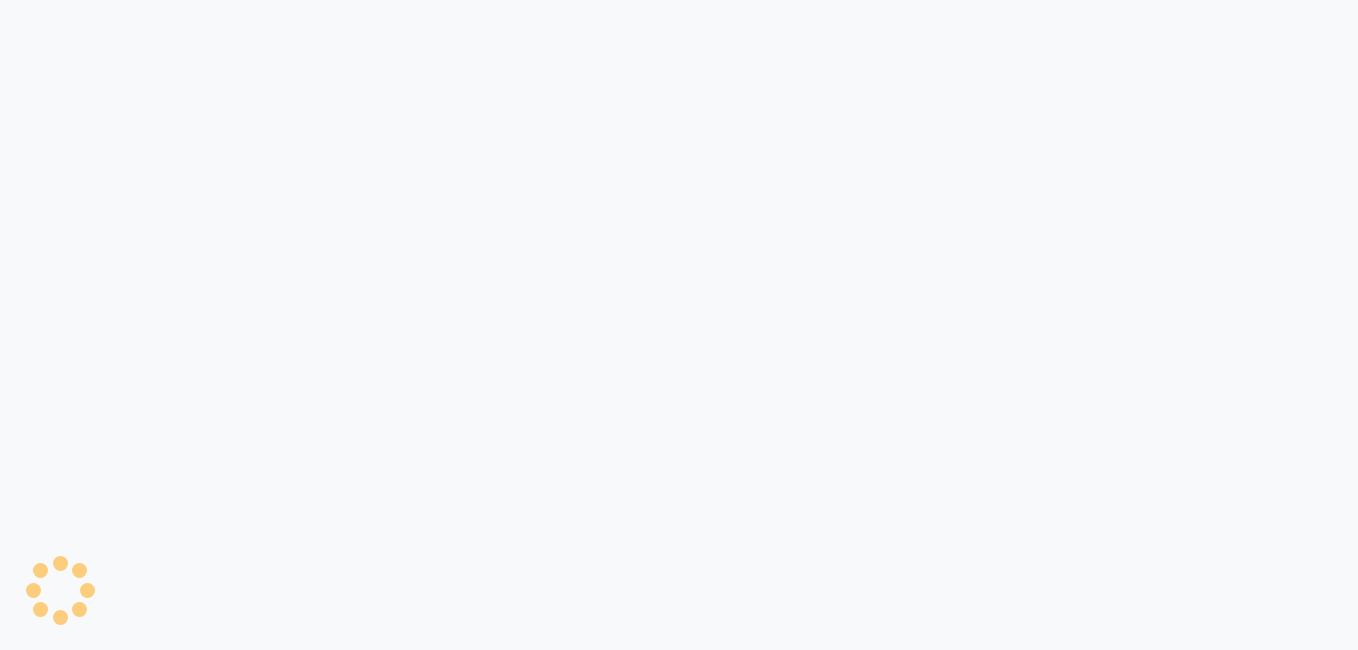 scroll, scrollTop: 0, scrollLeft: 0, axis: both 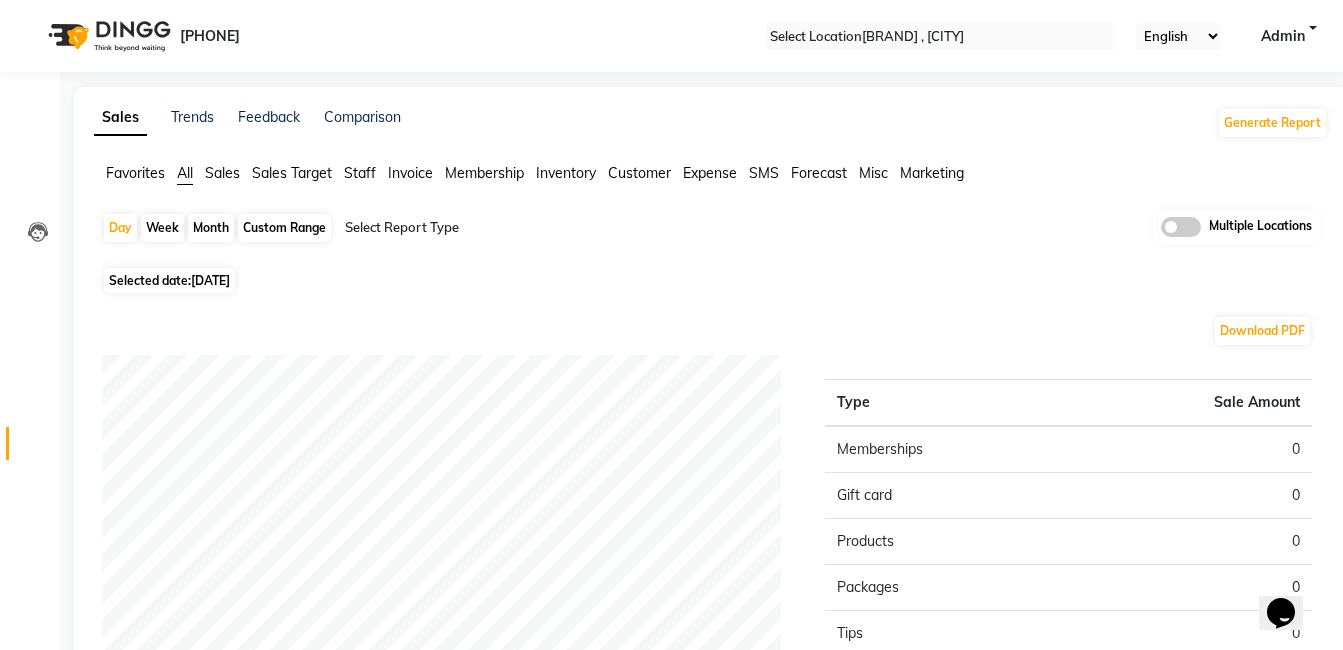 click on "Month" at bounding box center (211, 228) 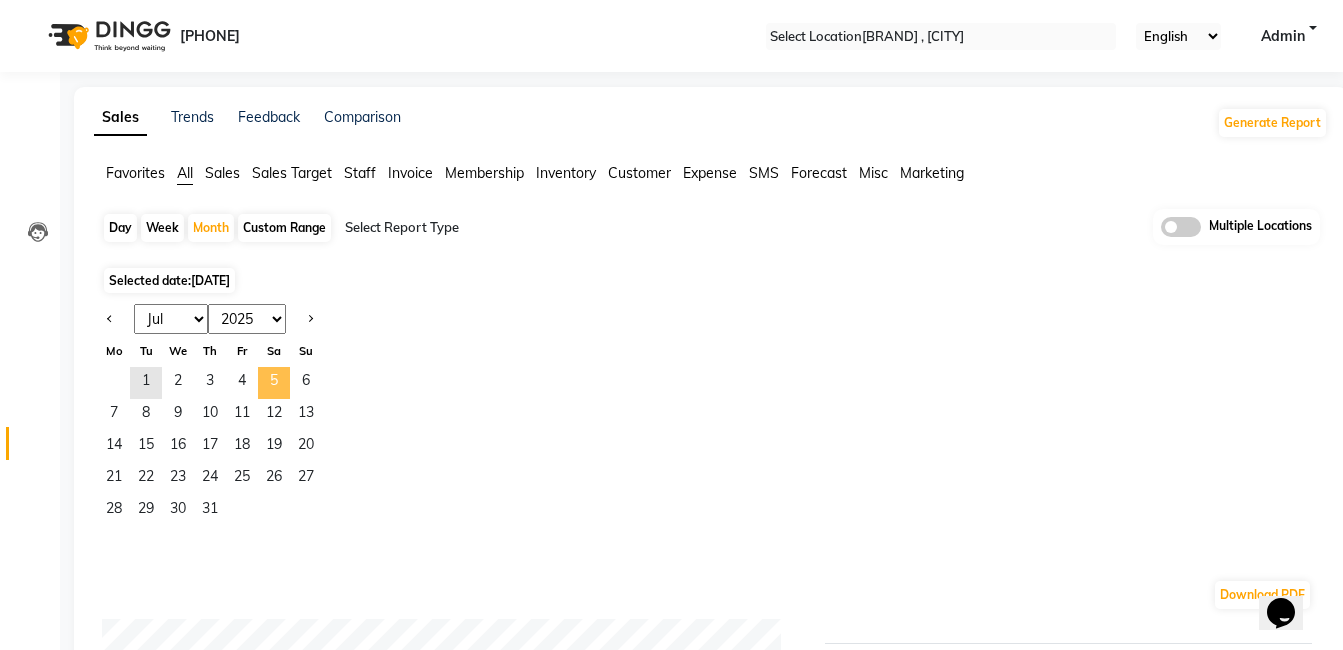 click on "5" at bounding box center (274, 383) 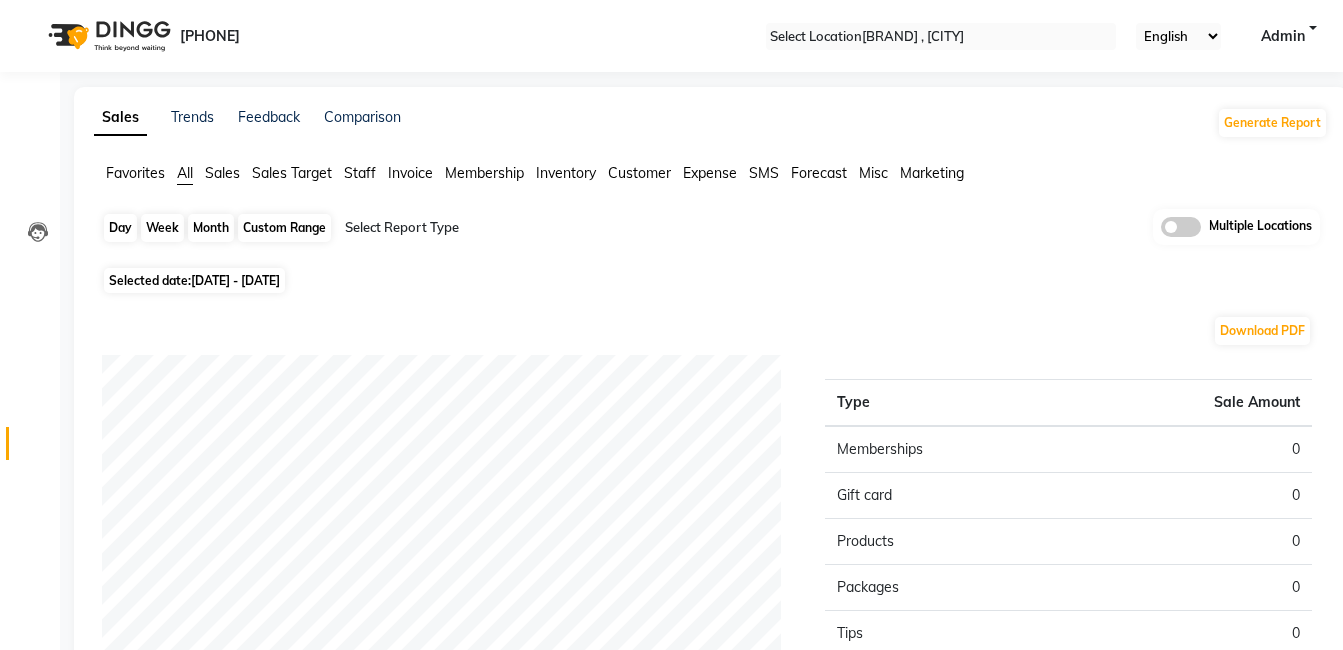 click on "Month" at bounding box center (211, 228) 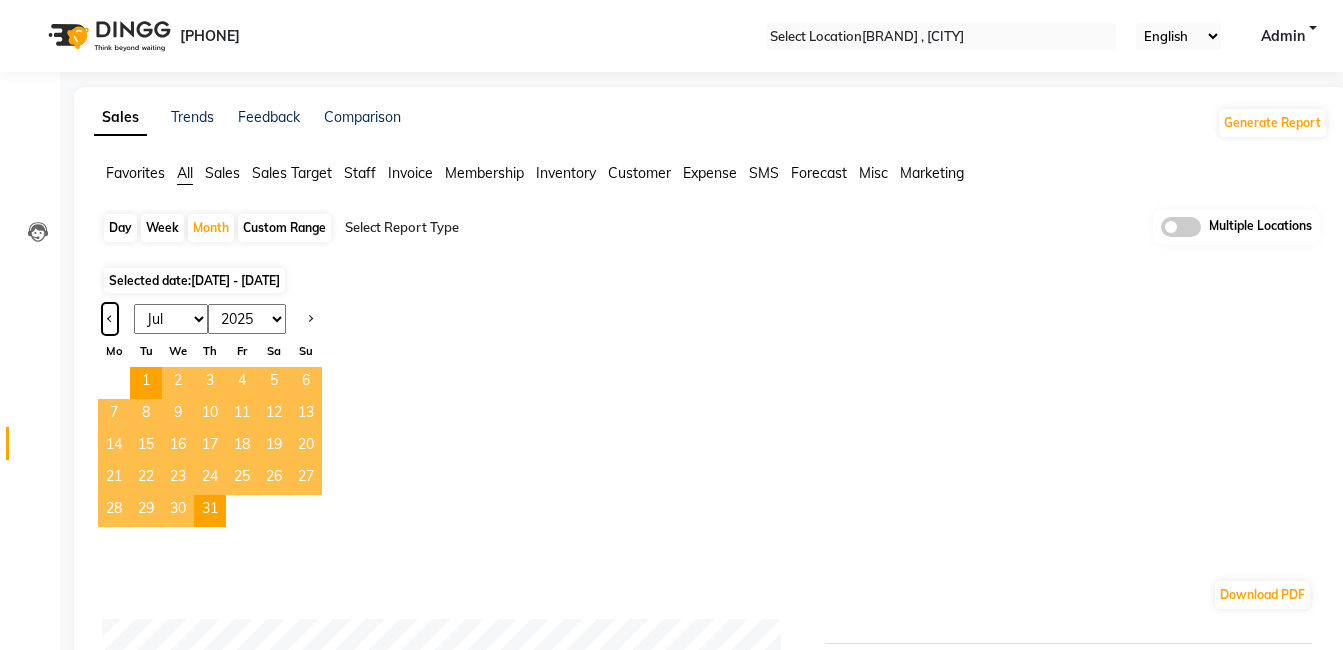 click at bounding box center [110, 319] 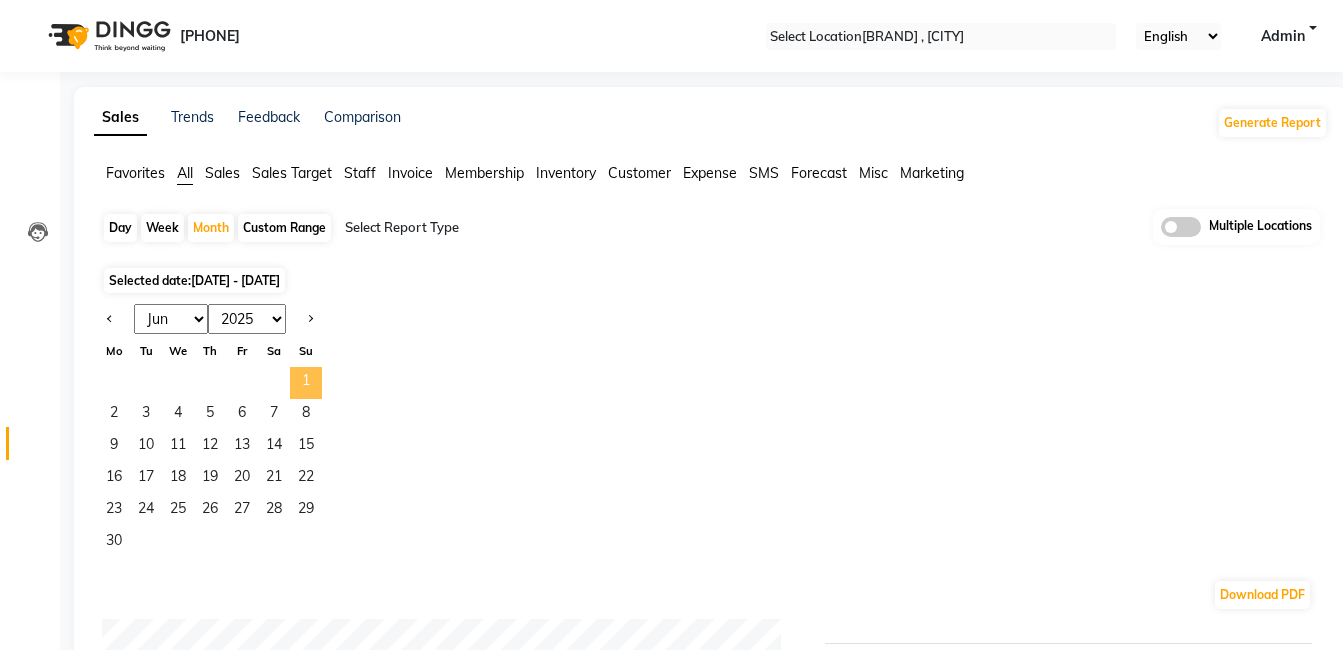 click on "1" at bounding box center [306, 383] 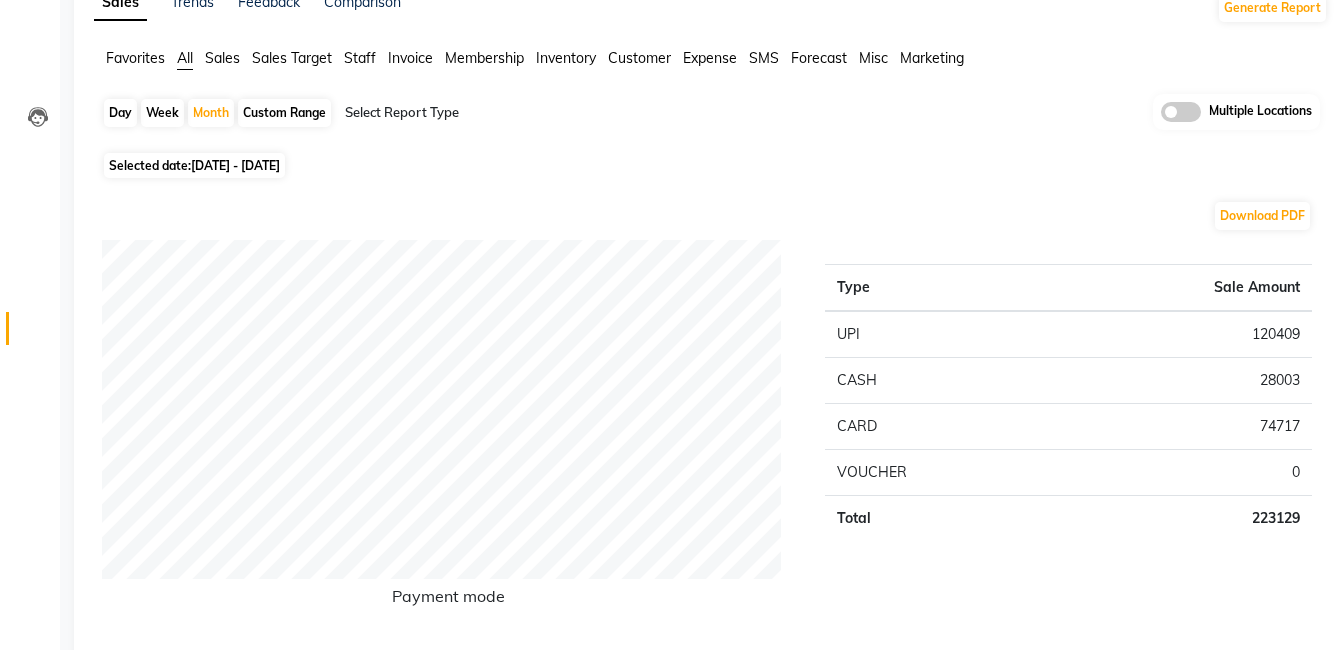 scroll, scrollTop: 0, scrollLeft: 0, axis: both 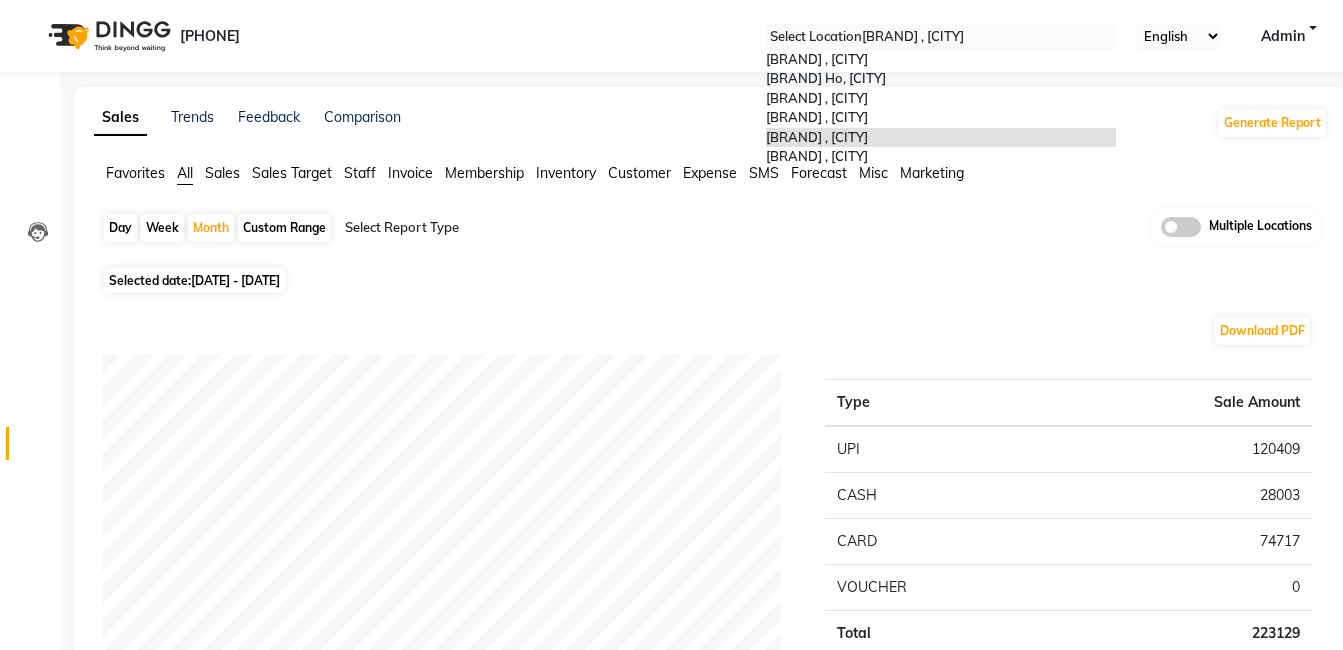 drag, startPoint x: 791, startPoint y: 38, endPoint x: 800, endPoint y: 113, distance: 75.53807 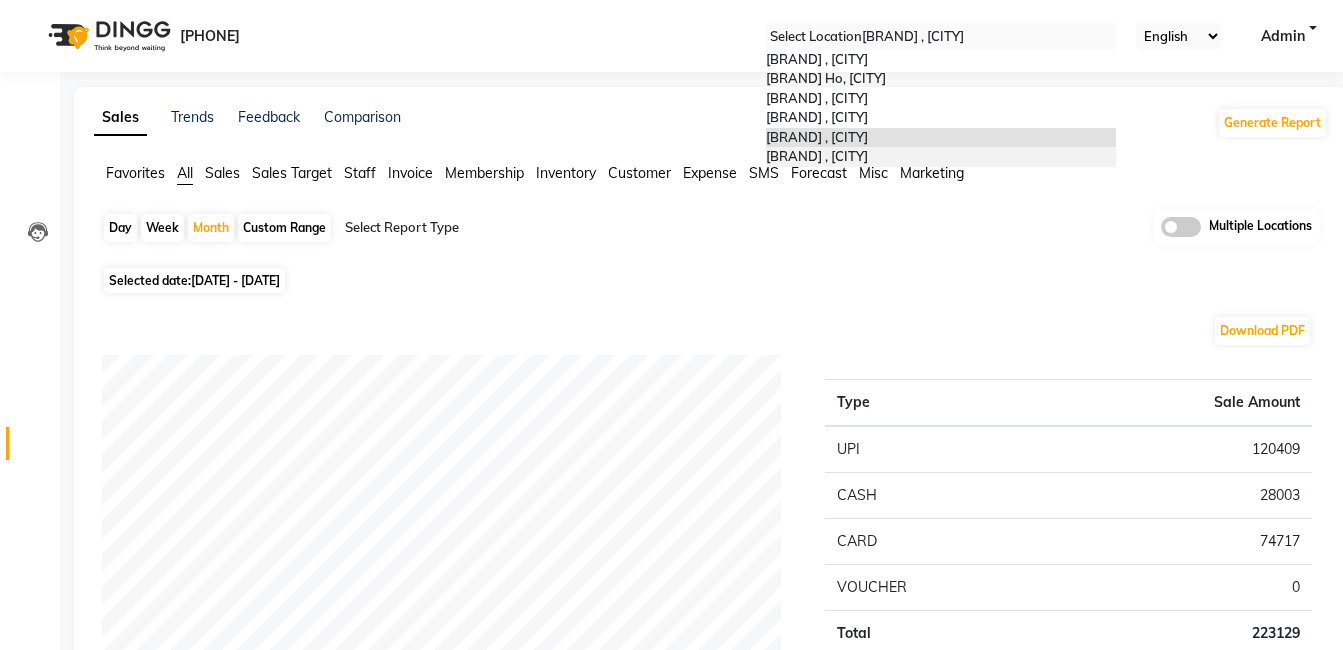 click on "[BRAND], [LOCATION]" at bounding box center (817, 156) 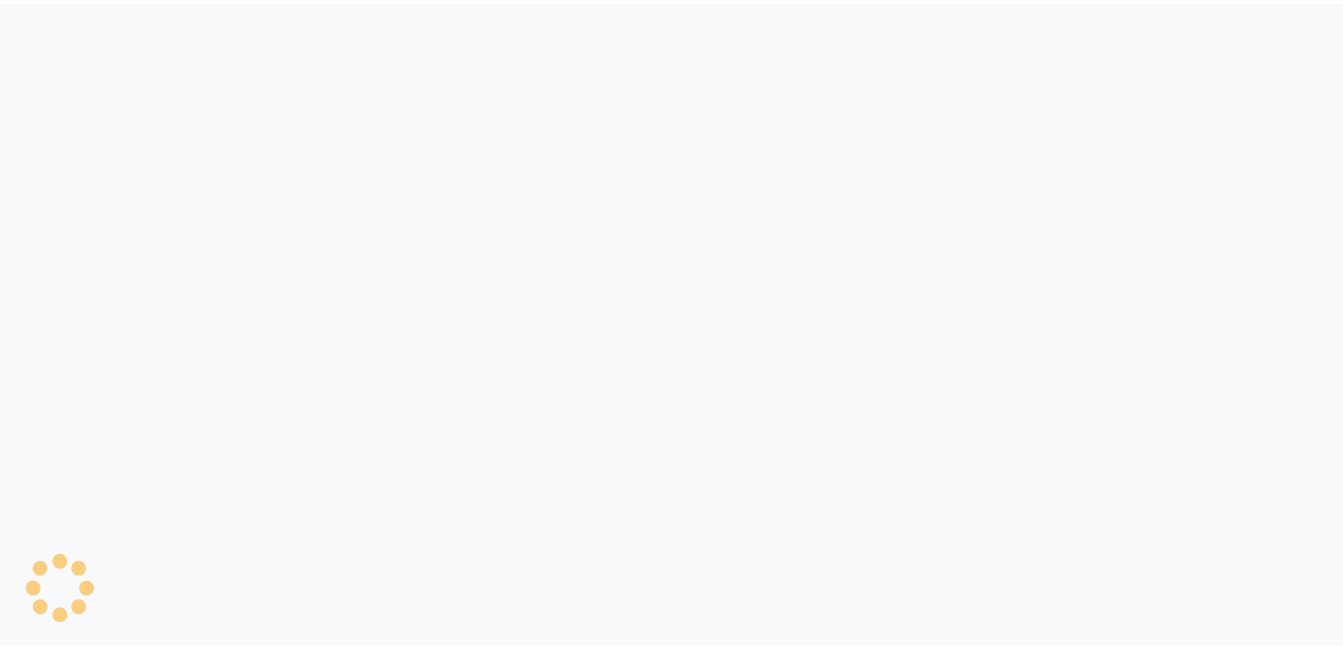 scroll, scrollTop: 0, scrollLeft: 0, axis: both 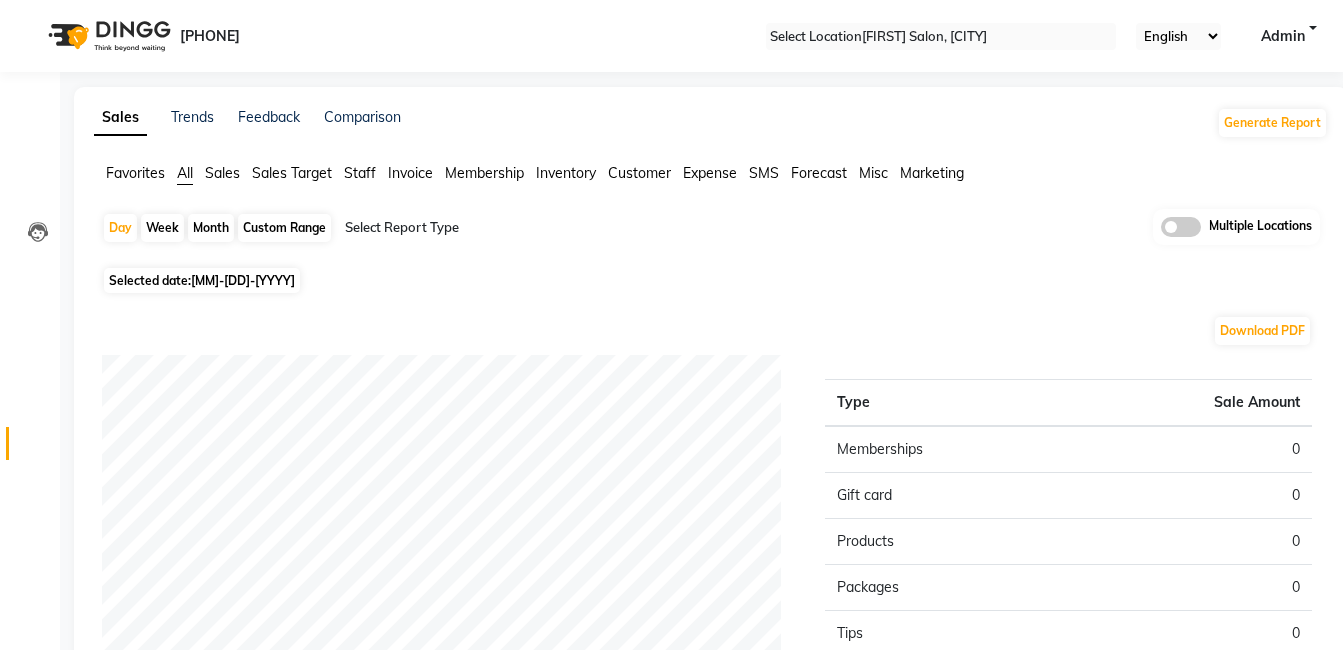 click on "Month" at bounding box center [211, 228] 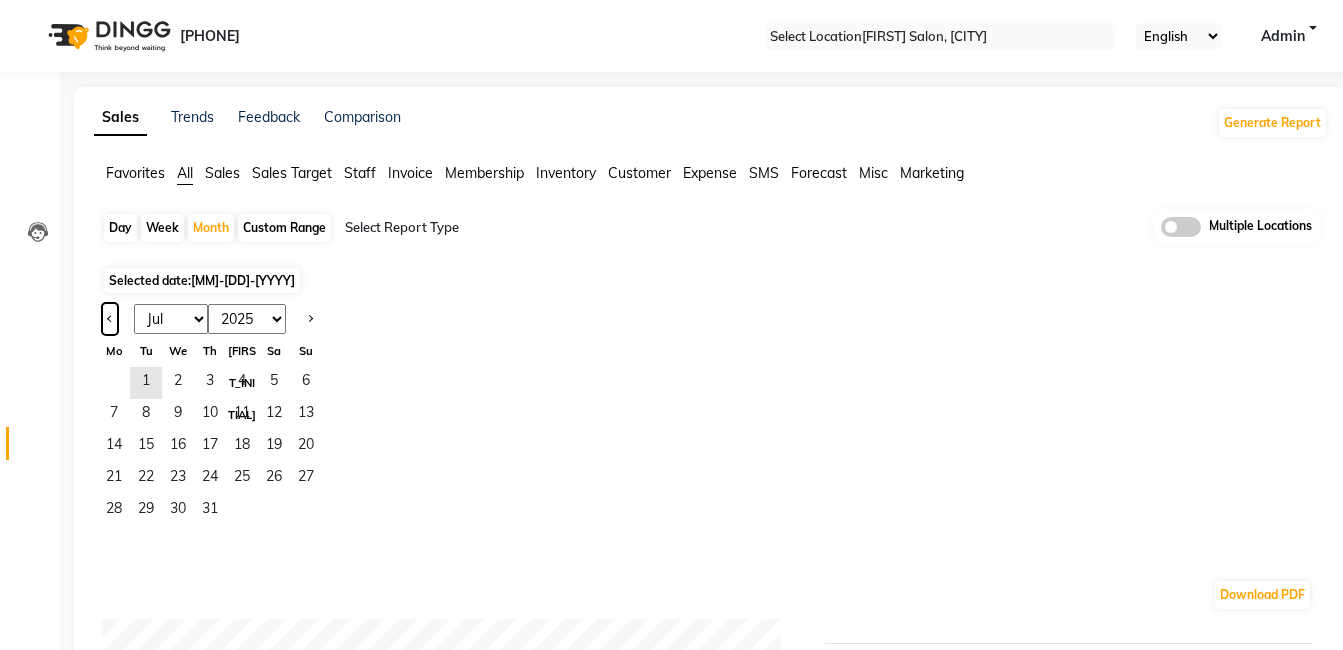 click at bounding box center [110, 319] 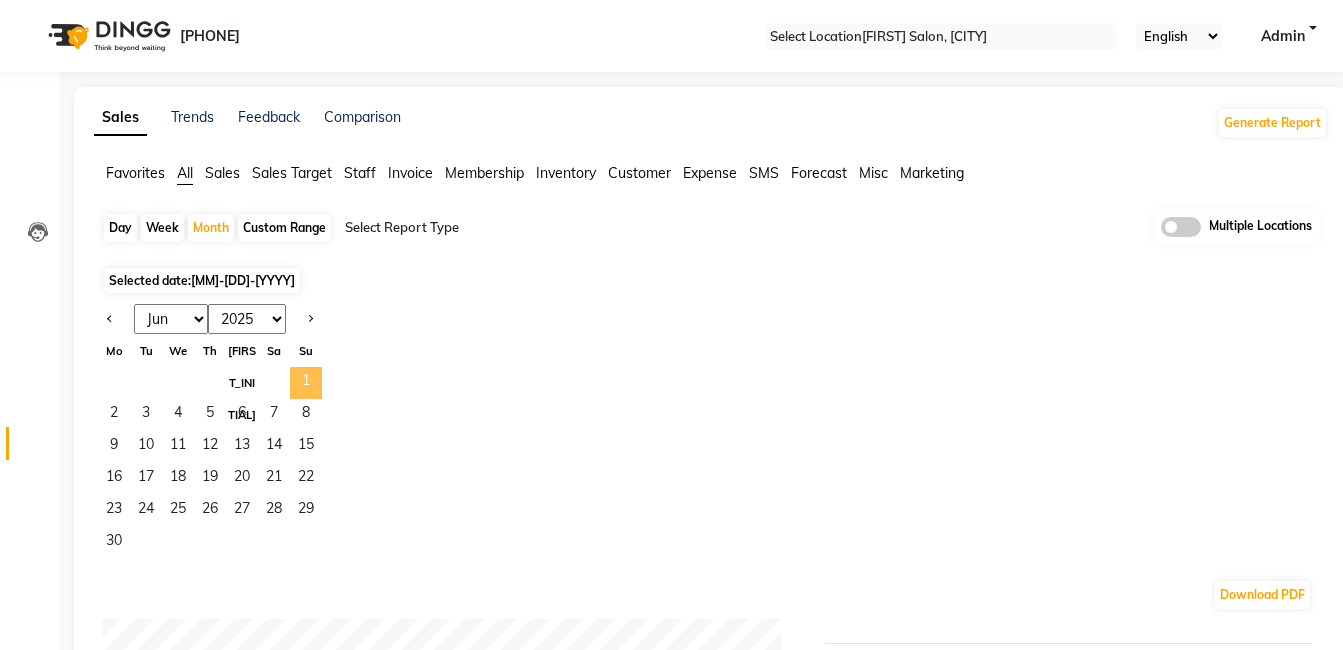 click on "1" at bounding box center (306, 383) 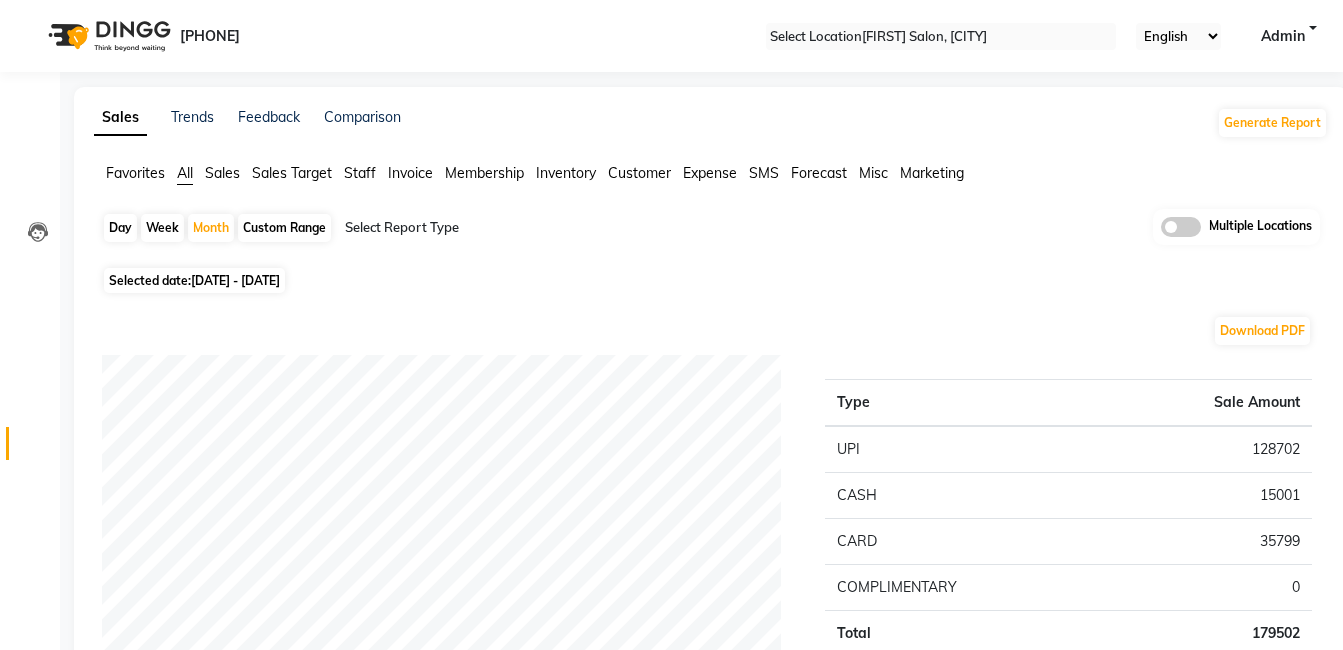 click at bounding box center (516, 228) 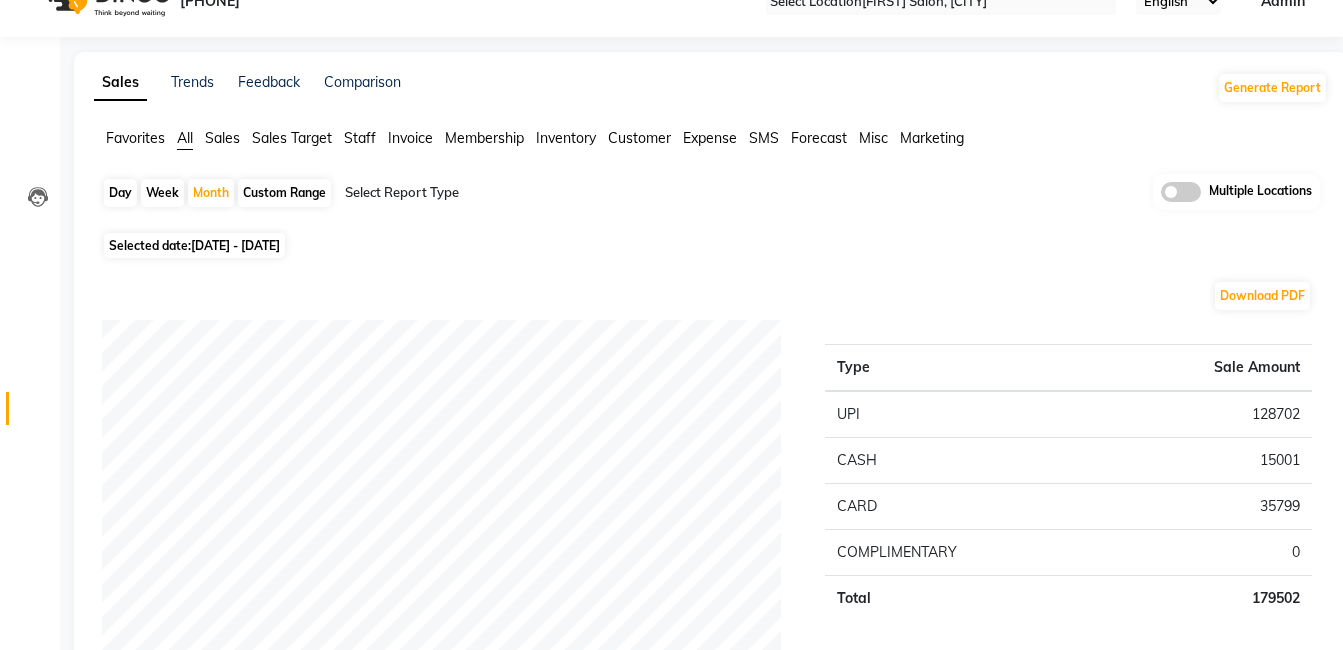 scroll, scrollTop: 0, scrollLeft: 0, axis: both 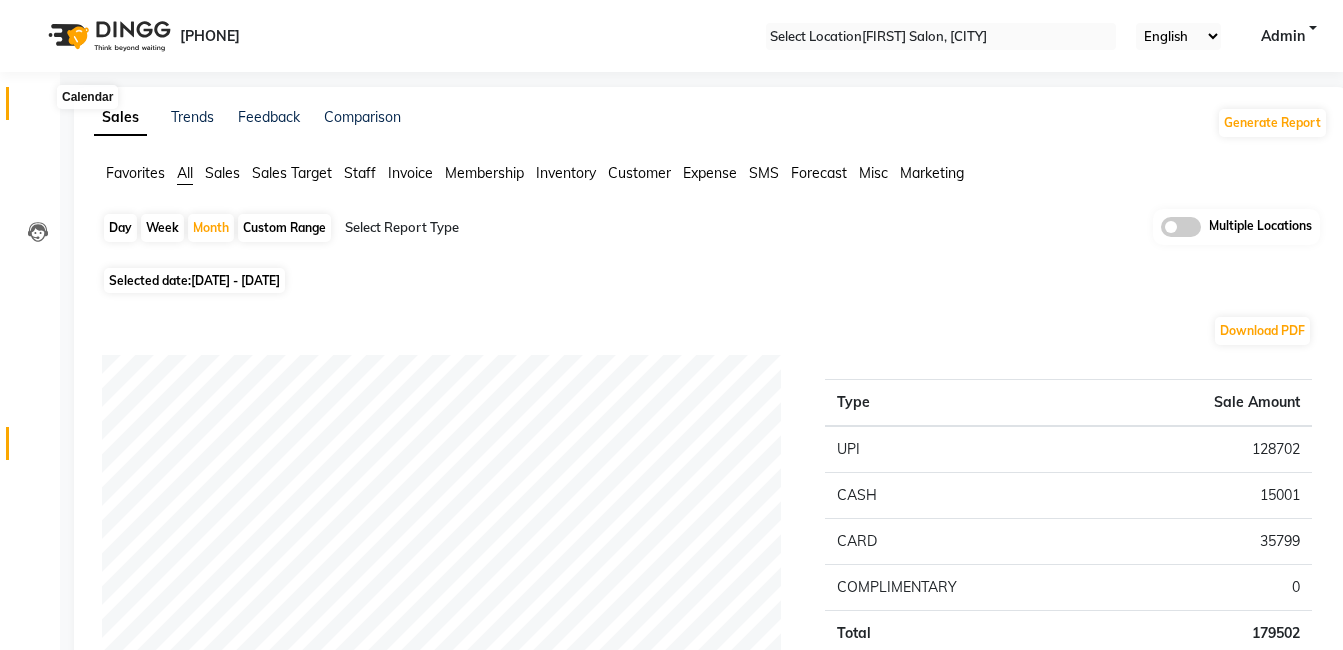 click at bounding box center (38, 108) 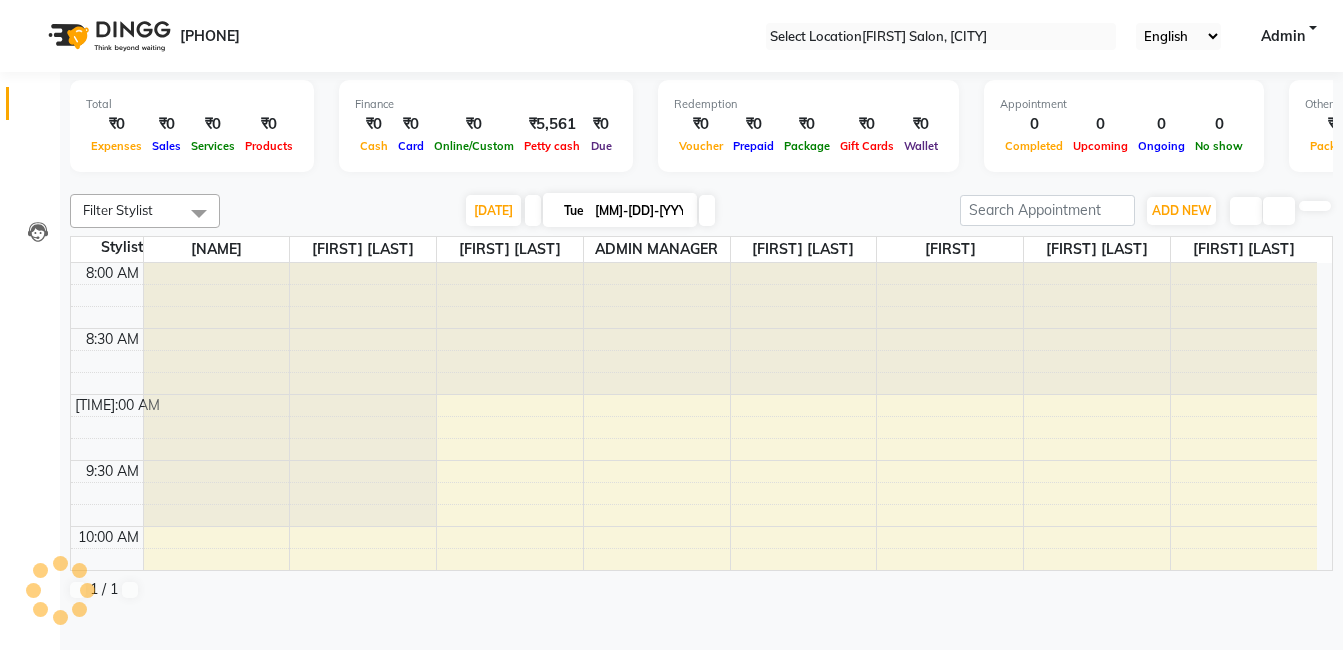 scroll, scrollTop: 529, scrollLeft: 0, axis: vertical 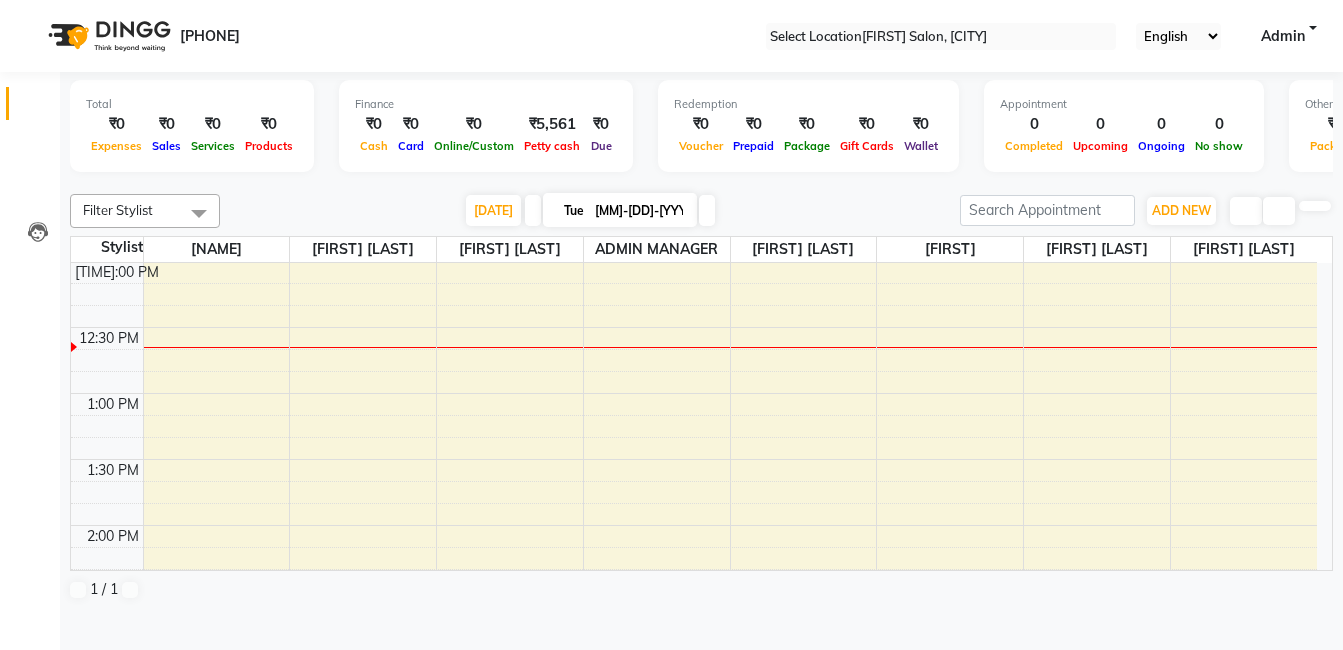 click at bounding box center (702, 182) 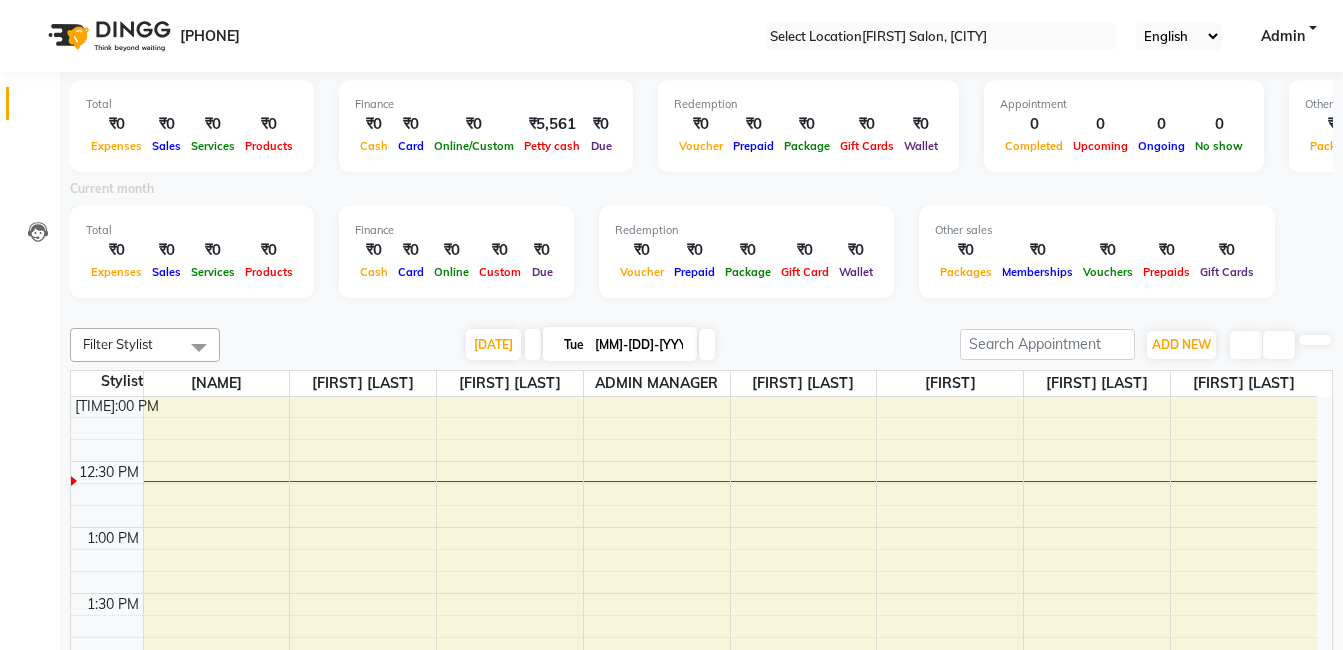 click at bounding box center (941, 37) 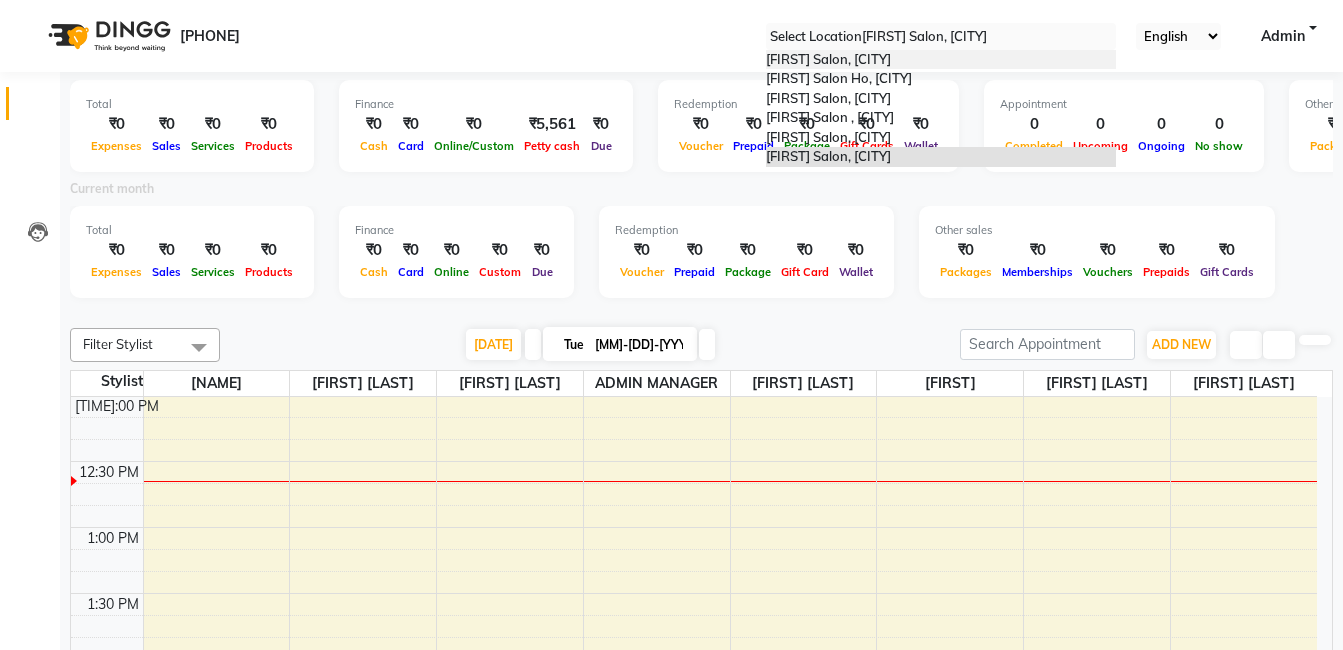 click on "[BUSINESS_NAME], [LOCATION]" at bounding box center (828, 59) 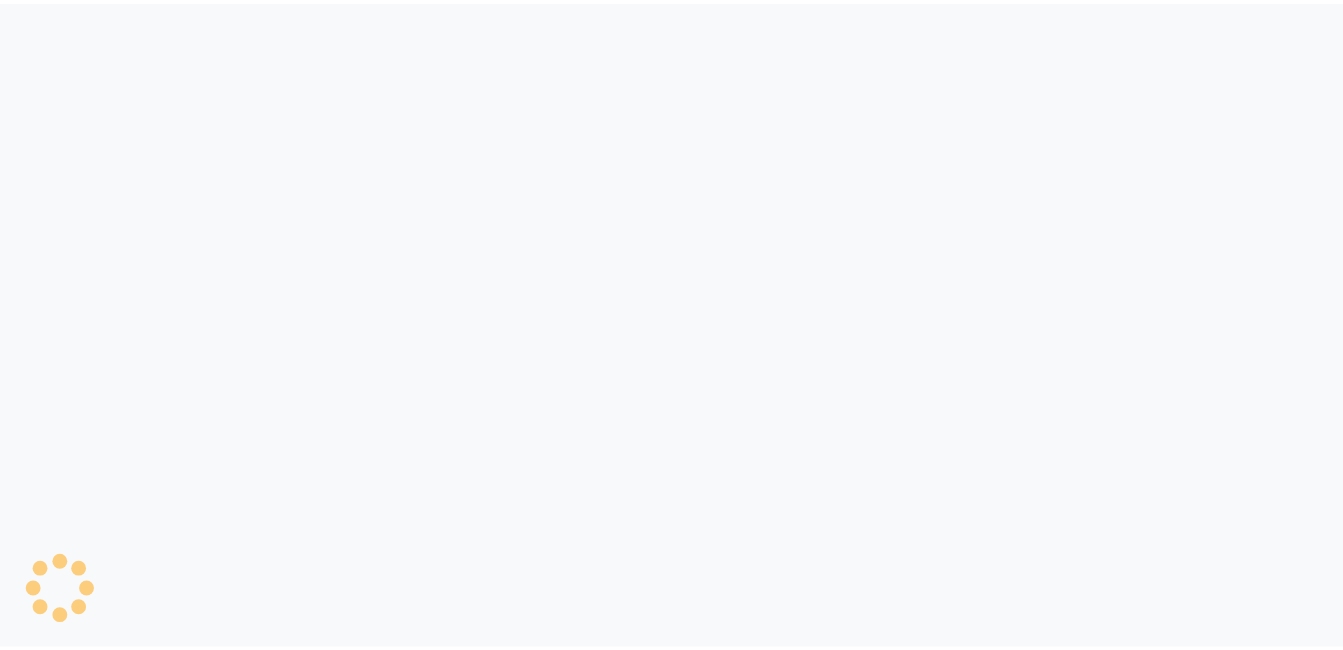 scroll, scrollTop: 0, scrollLeft: 0, axis: both 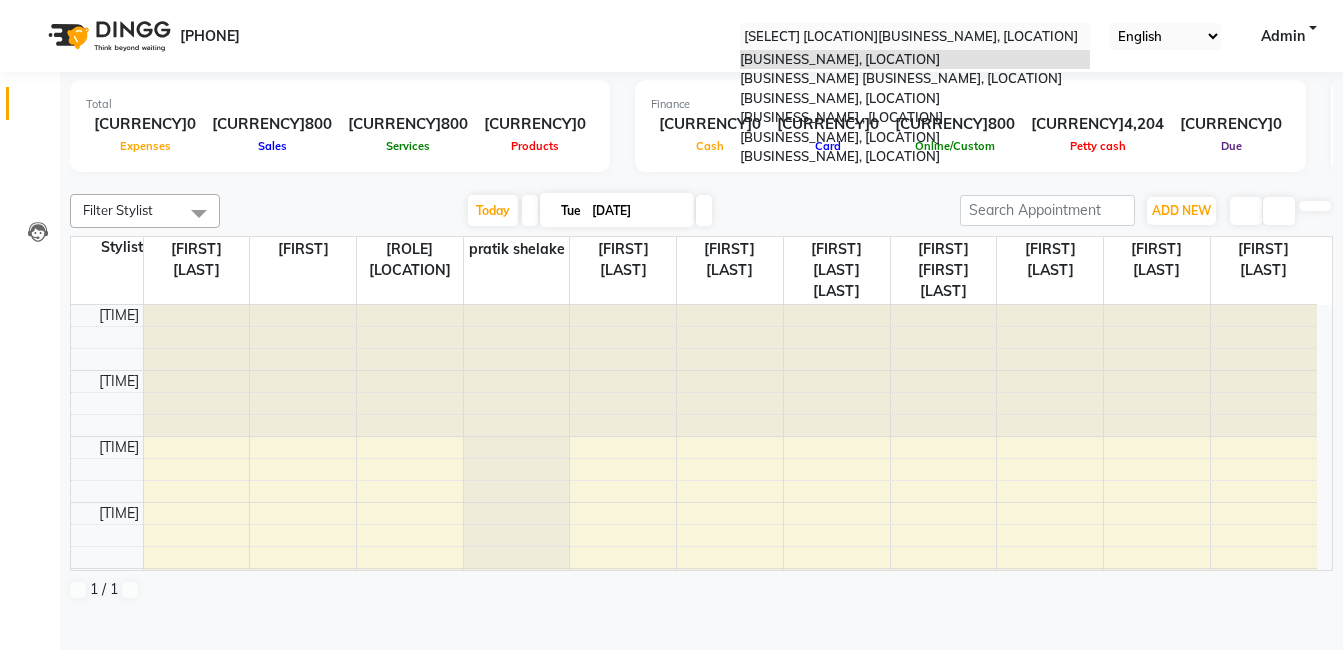 click at bounding box center [915, 37] 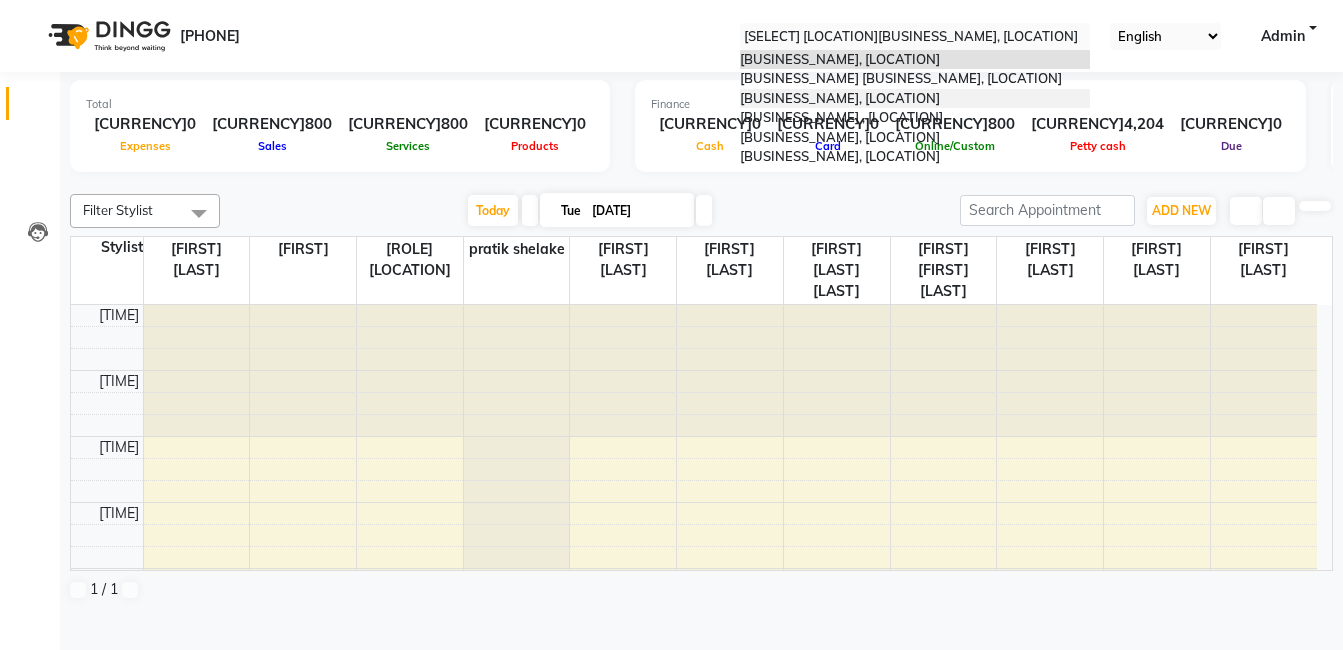 click on "[BRAND], [LOCATION]" at bounding box center [915, 99] 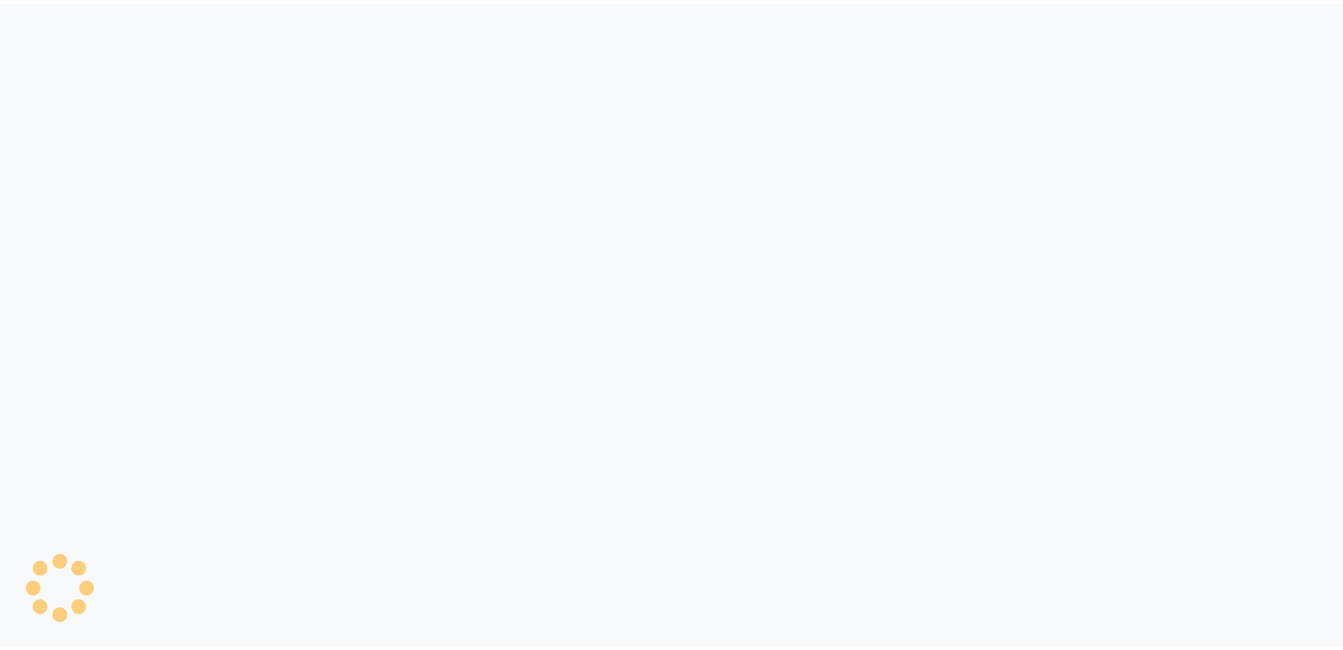 scroll, scrollTop: 0, scrollLeft: 0, axis: both 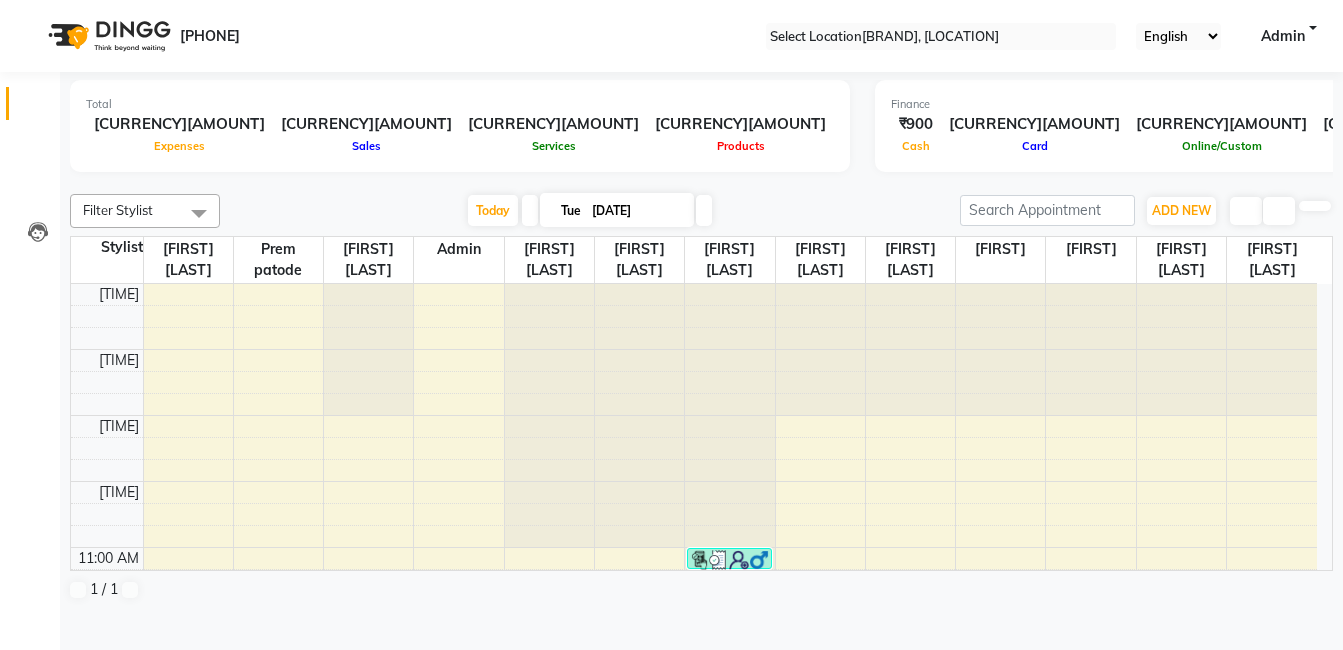 click at bounding box center [702, 182] 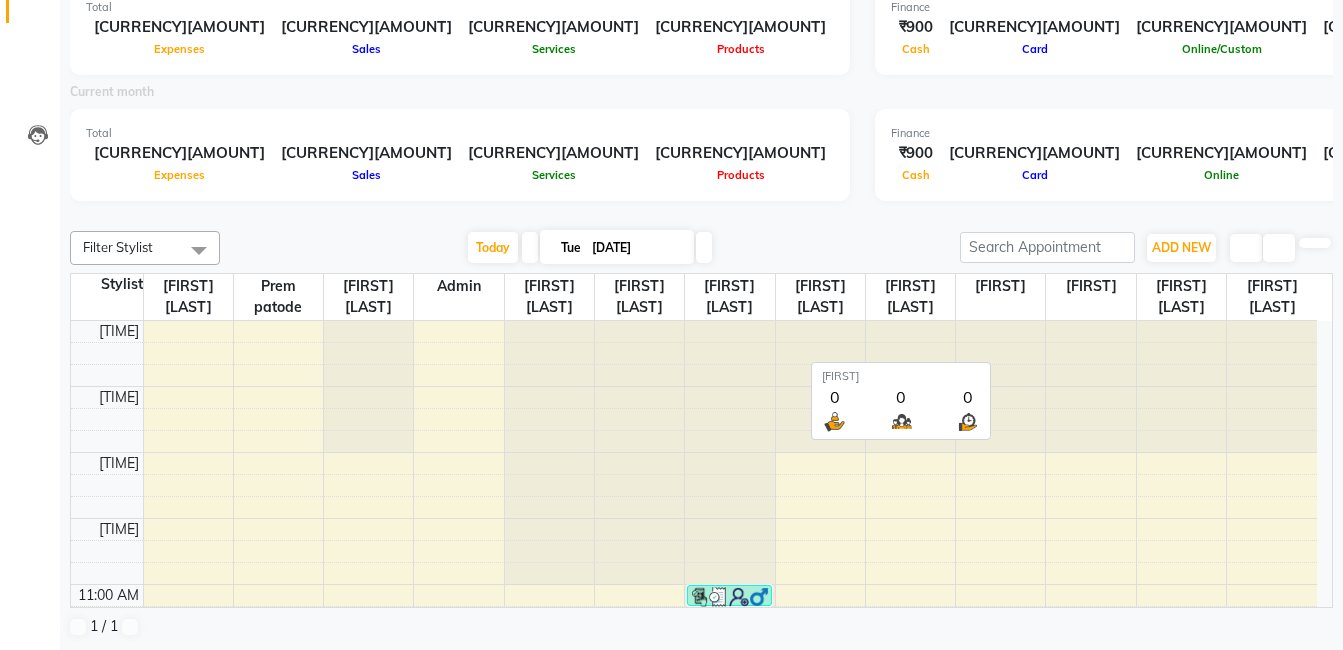 scroll, scrollTop: 0, scrollLeft: 0, axis: both 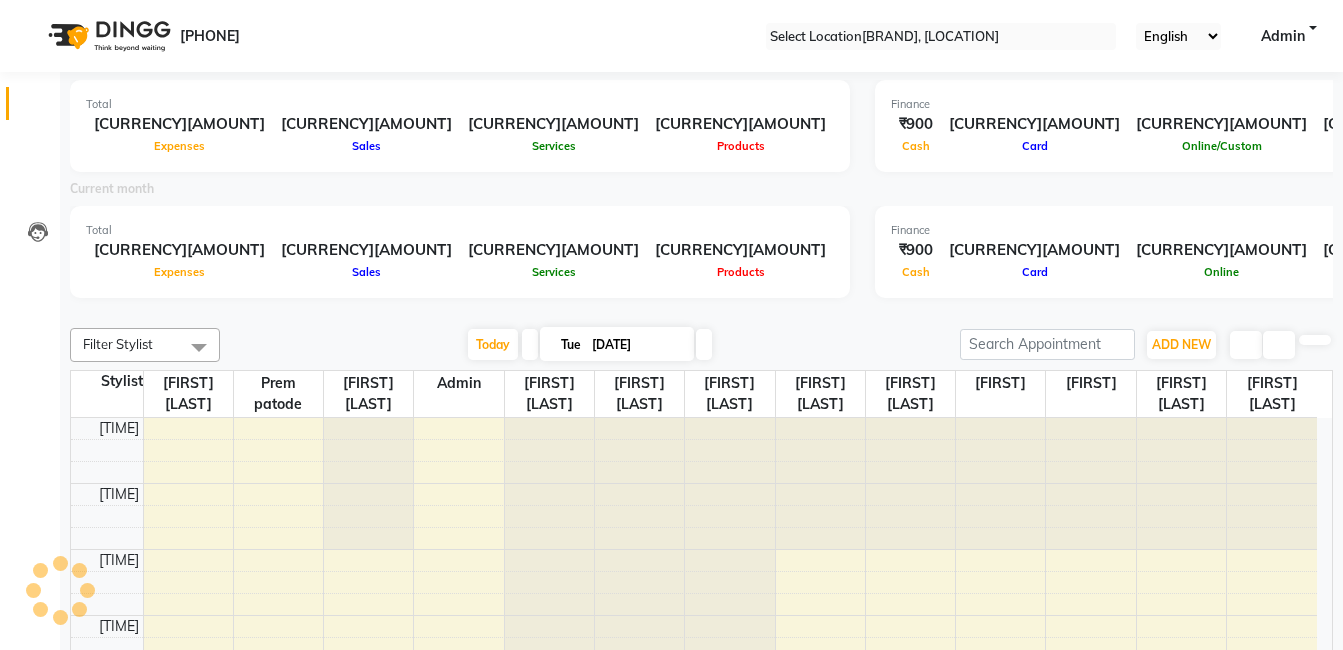 click at bounding box center (941, 37) 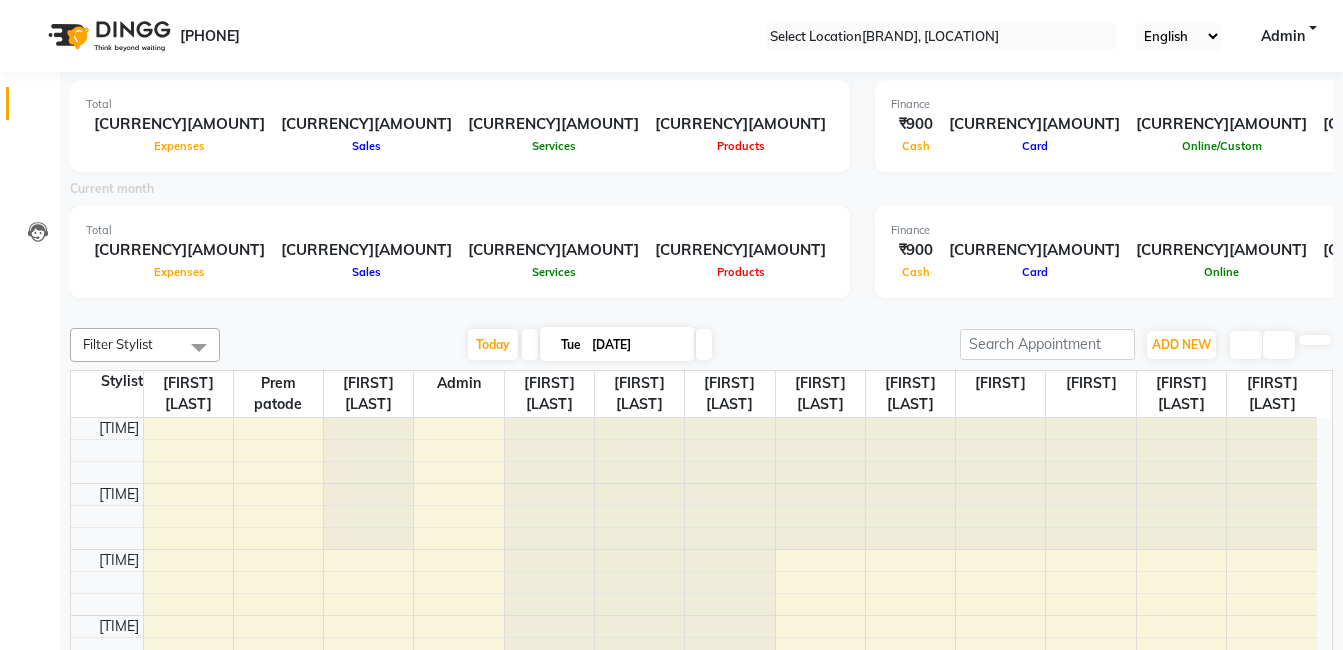 click on "[PHONE] Select Location × [BRAND], [LOCATION] [LANGUAGE] [LANGUAGE] [LANGUAGE] [LANGUAGE] [LANGUAGE] [LANGUAGE] [LANGUAGE] Notifications nothing to show Admin Manage Profile Change Password Sign out Version:3.14.0" at bounding box center (671, 36) 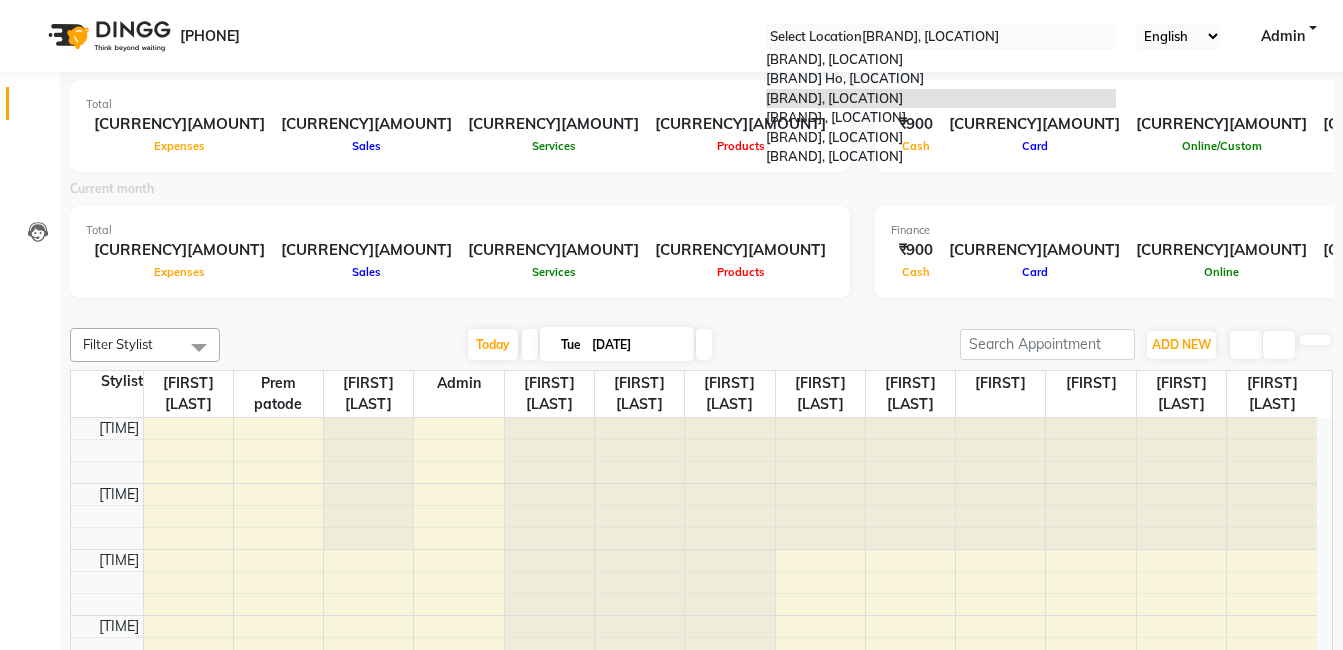 click at bounding box center [941, 37] 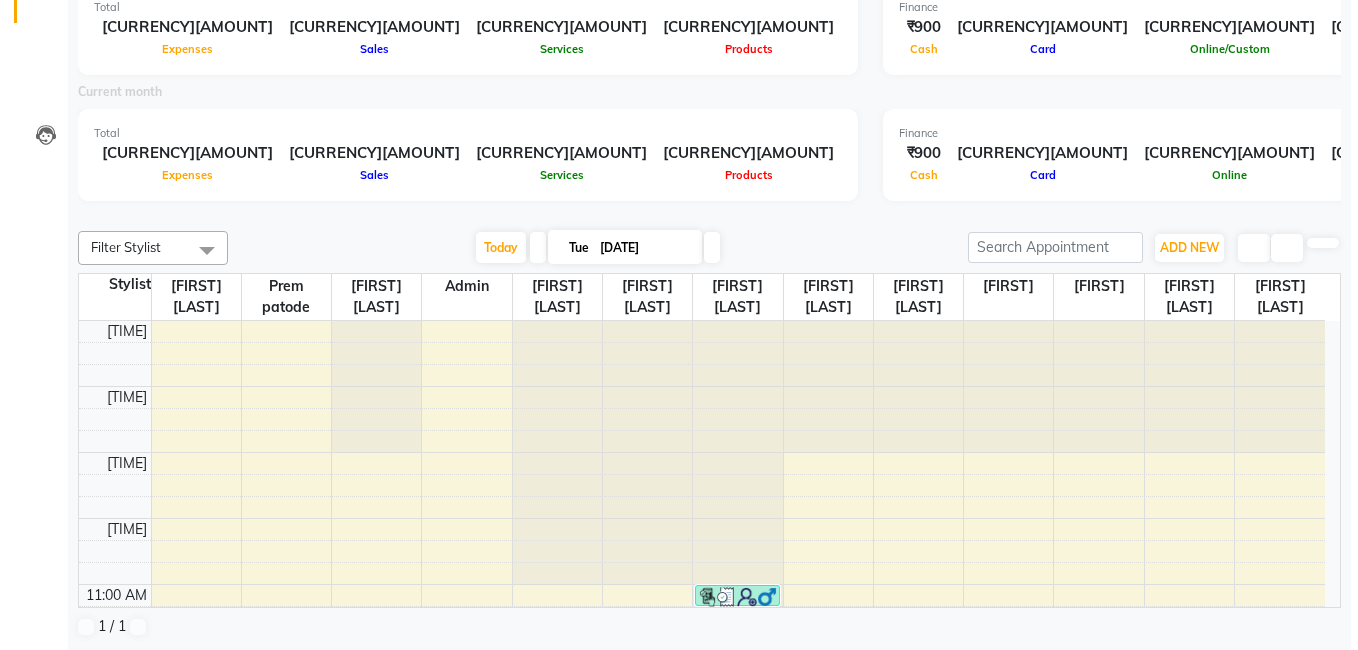 scroll, scrollTop: 0, scrollLeft: 0, axis: both 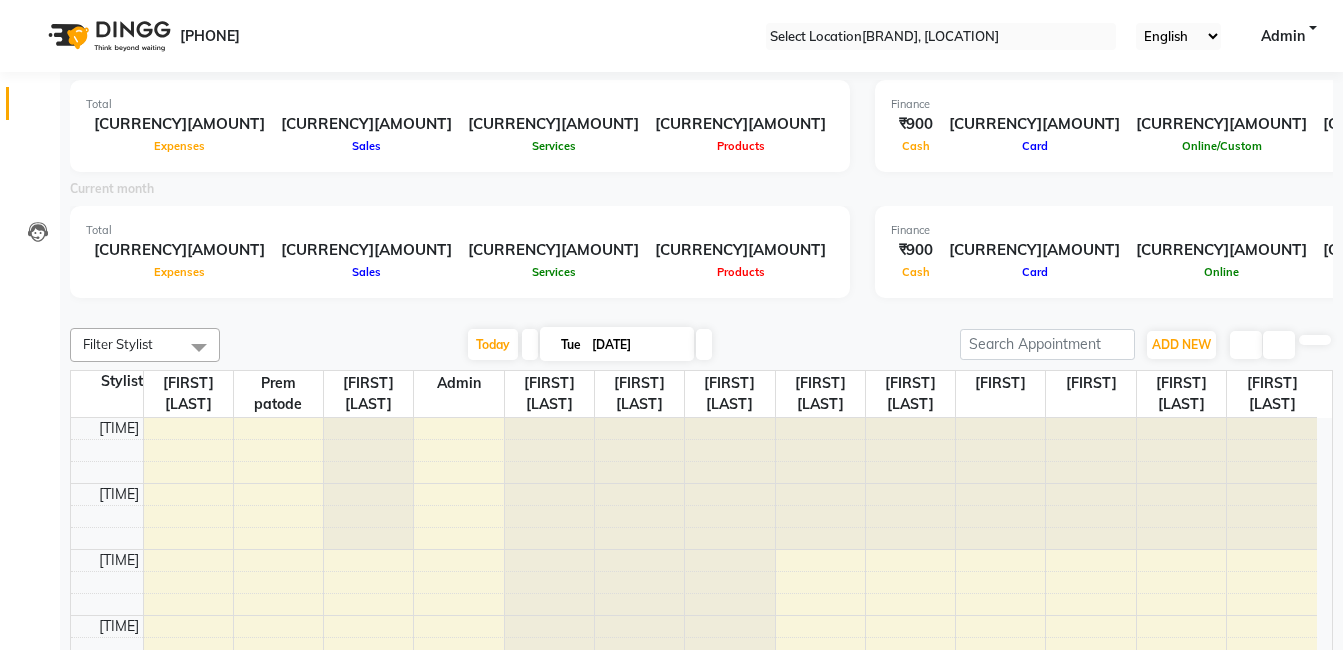 click on "English ENGLISH Español العربية मराठी हिंदी ગુજરાતી தமிழ் 中文 Notifications nothing to show Admin Manage Profile Change Password Sign out  Version:3.14.0" at bounding box center (941, 36) 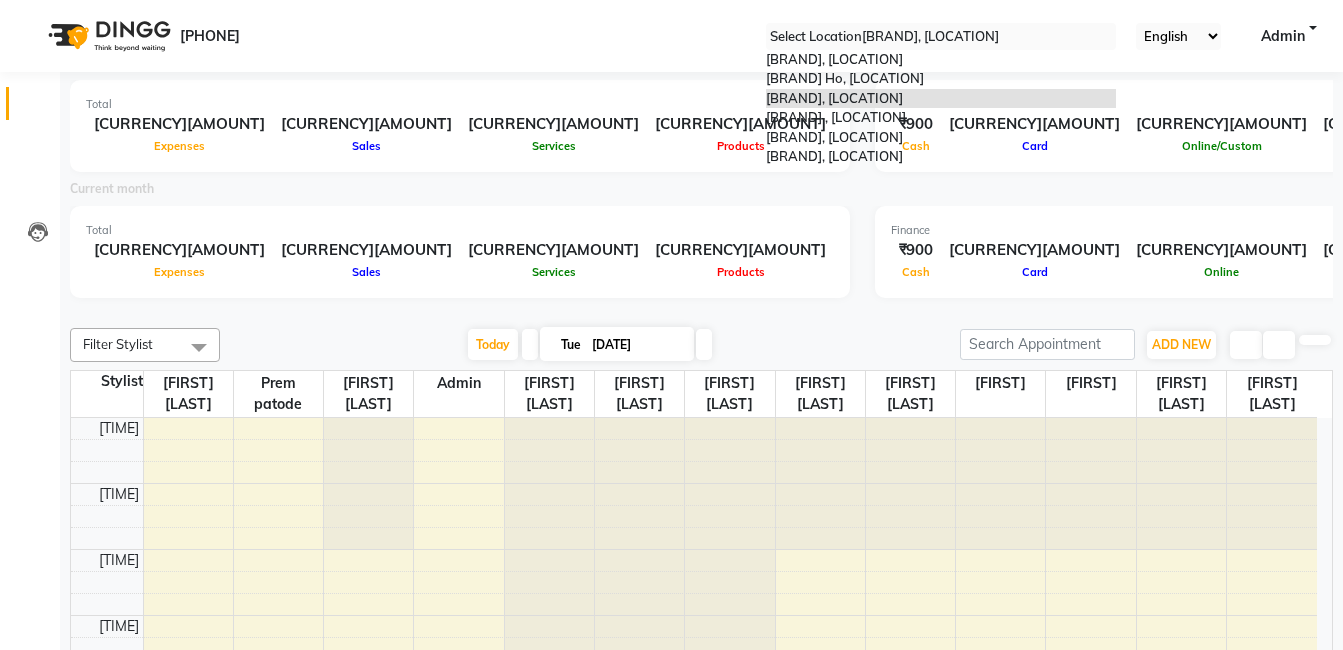 click at bounding box center (941, 37) 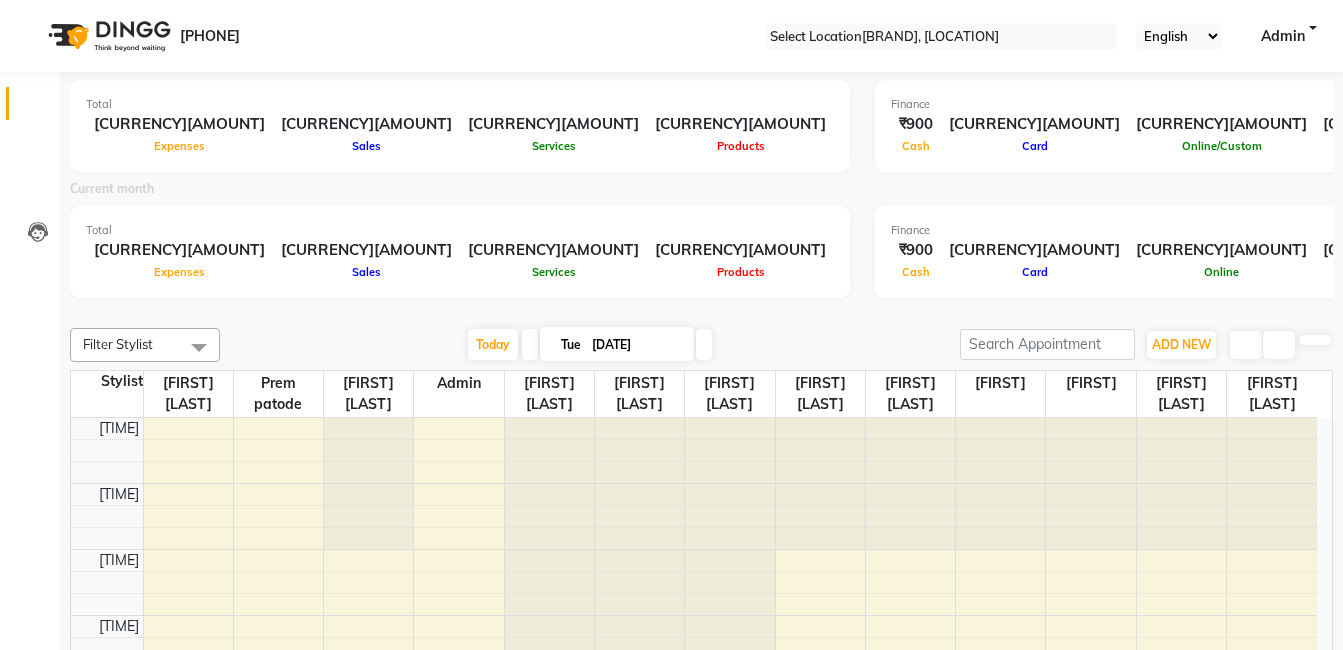 click on "Admin" at bounding box center (1283, 36) 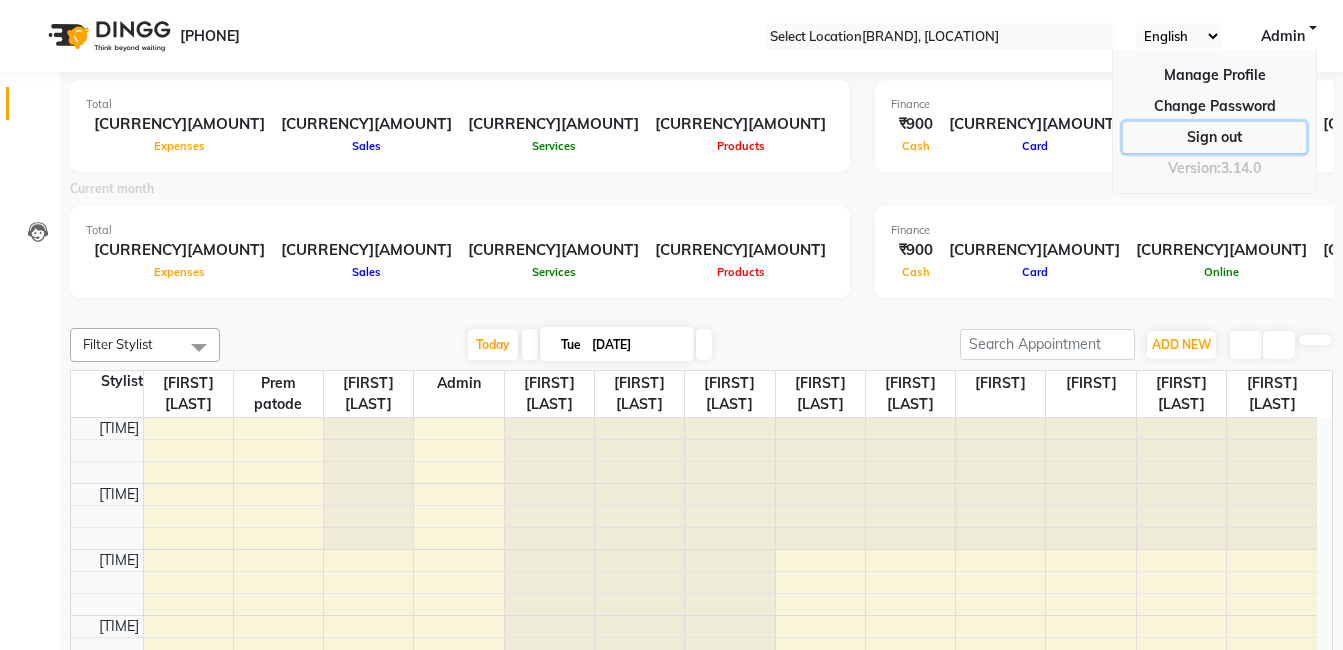 click on "Sign out" at bounding box center [1214, 106] 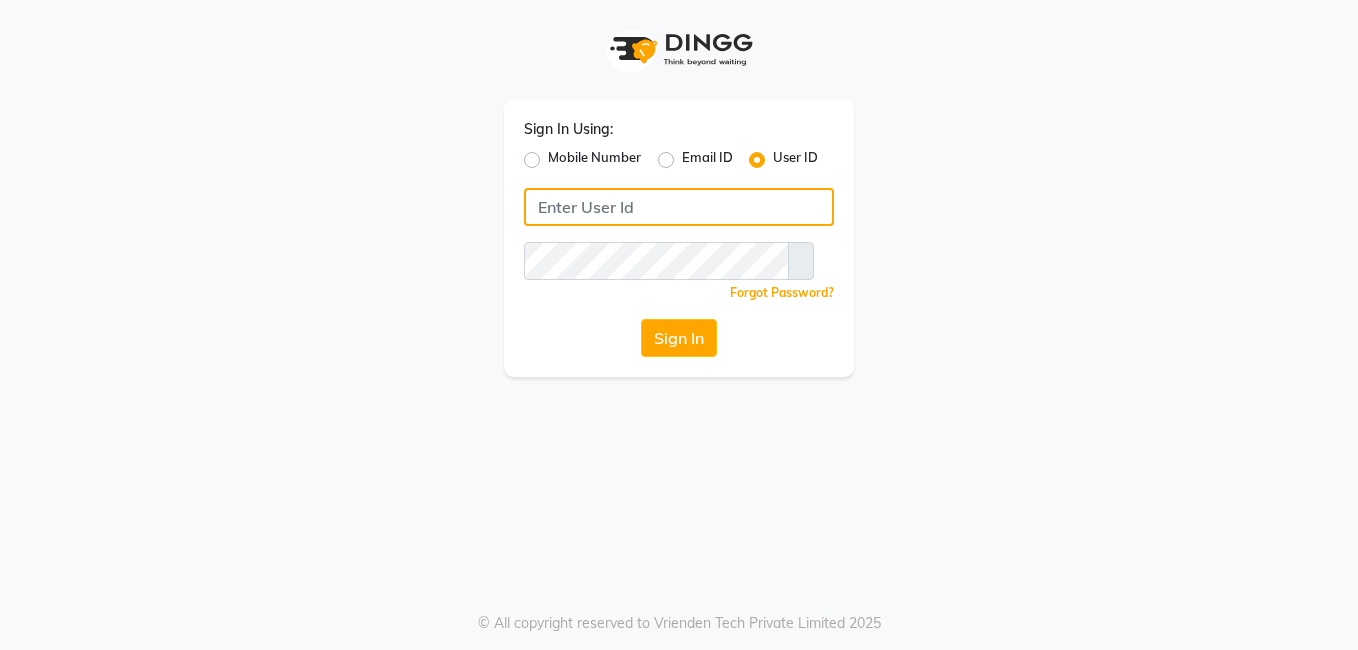 type on "8308252292" 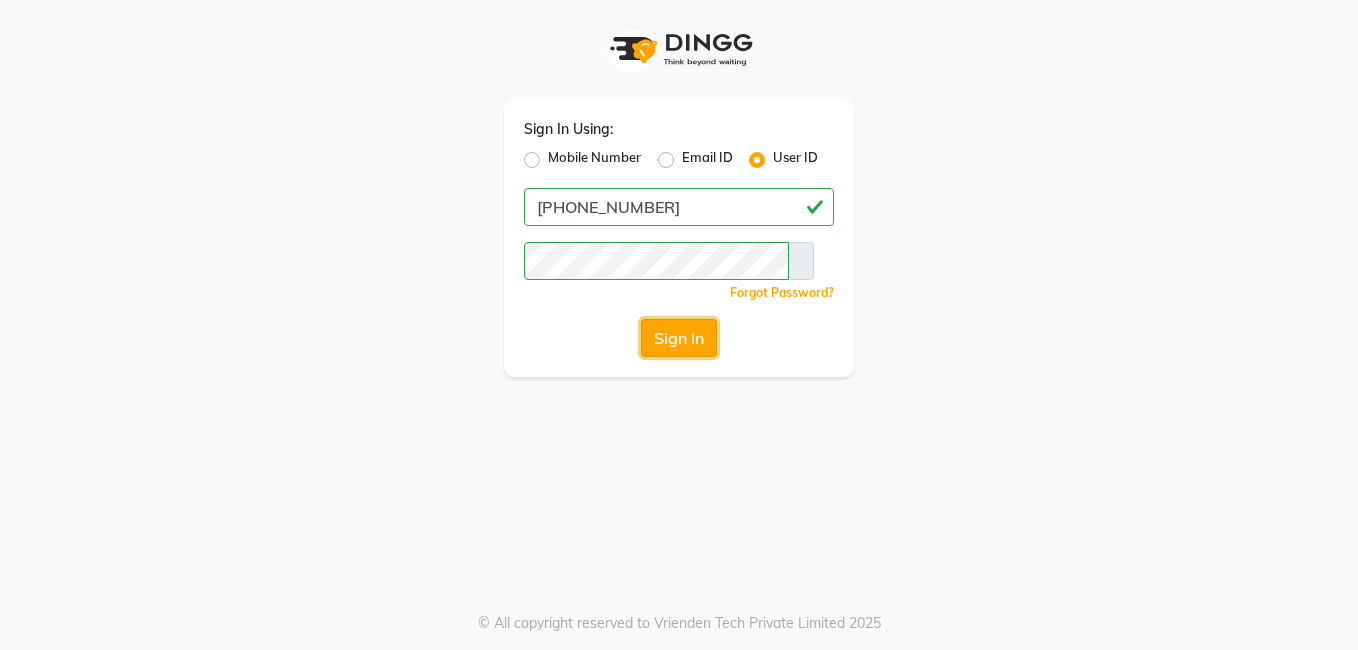 click on "Sign In" at bounding box center [679, 338] 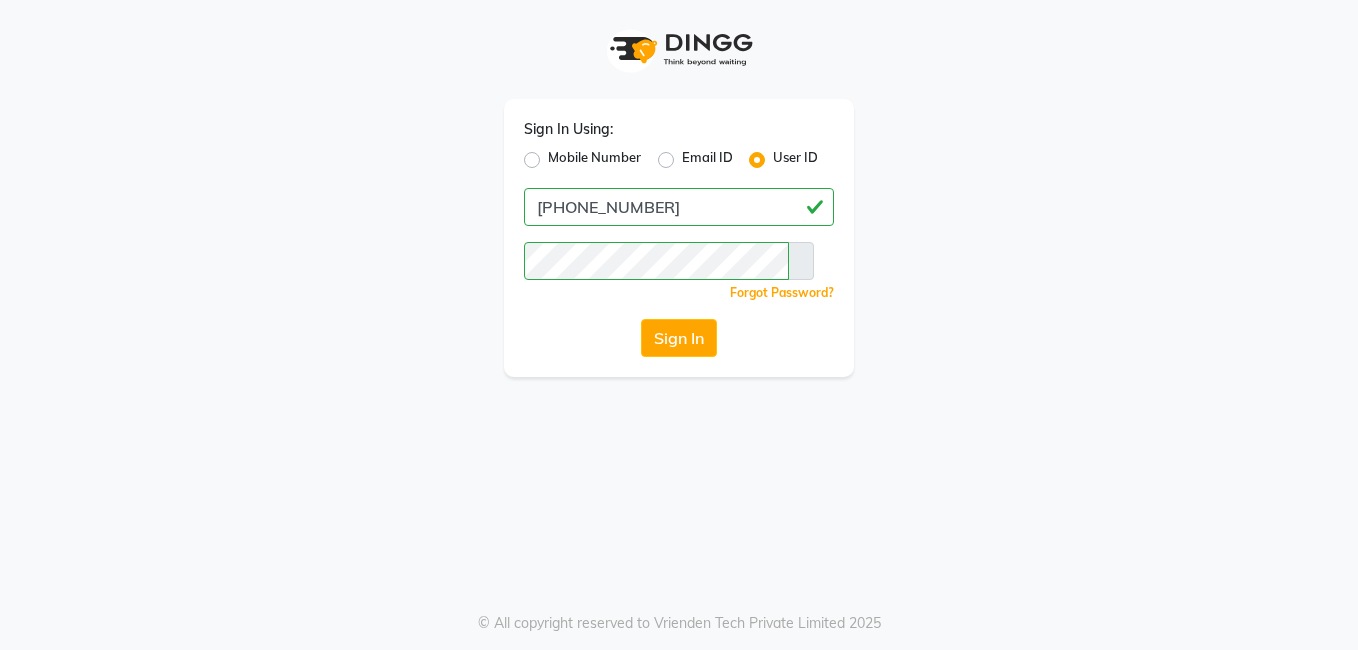 click on "[FIELD_NAME]" at bounding box center [594, 160] 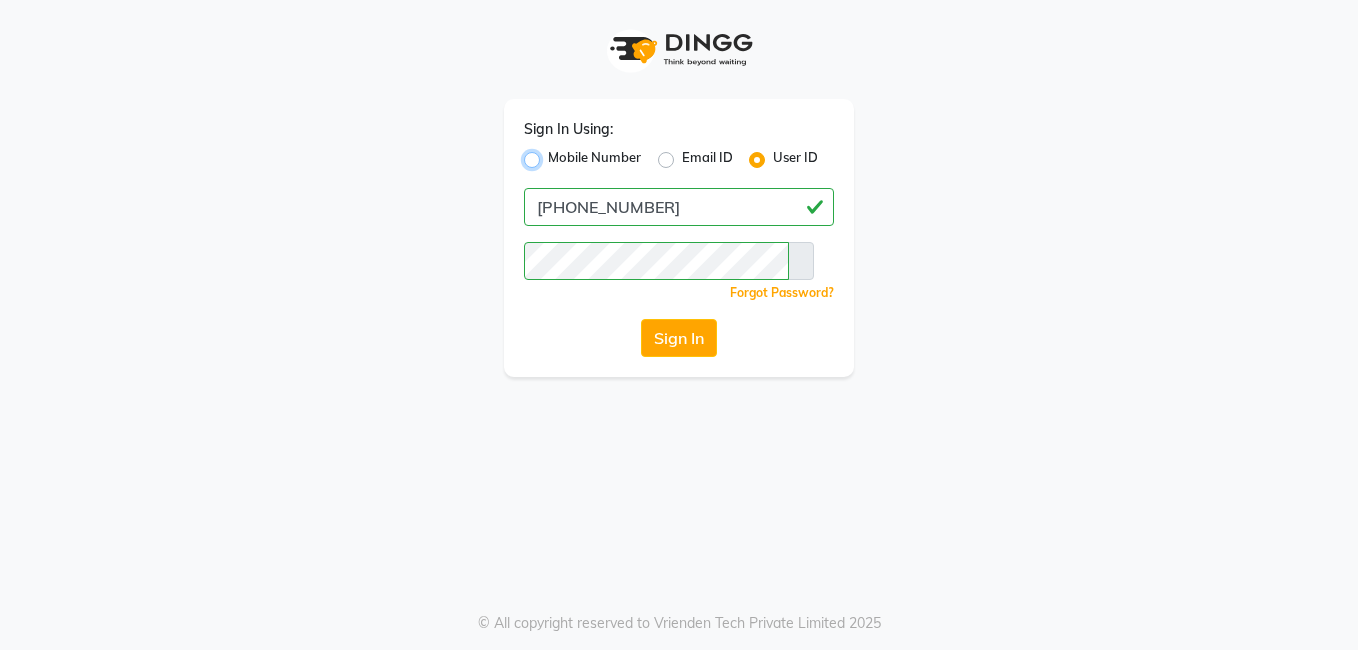 click on "[FIELD_NAME]" at bounding box center (554, 154) 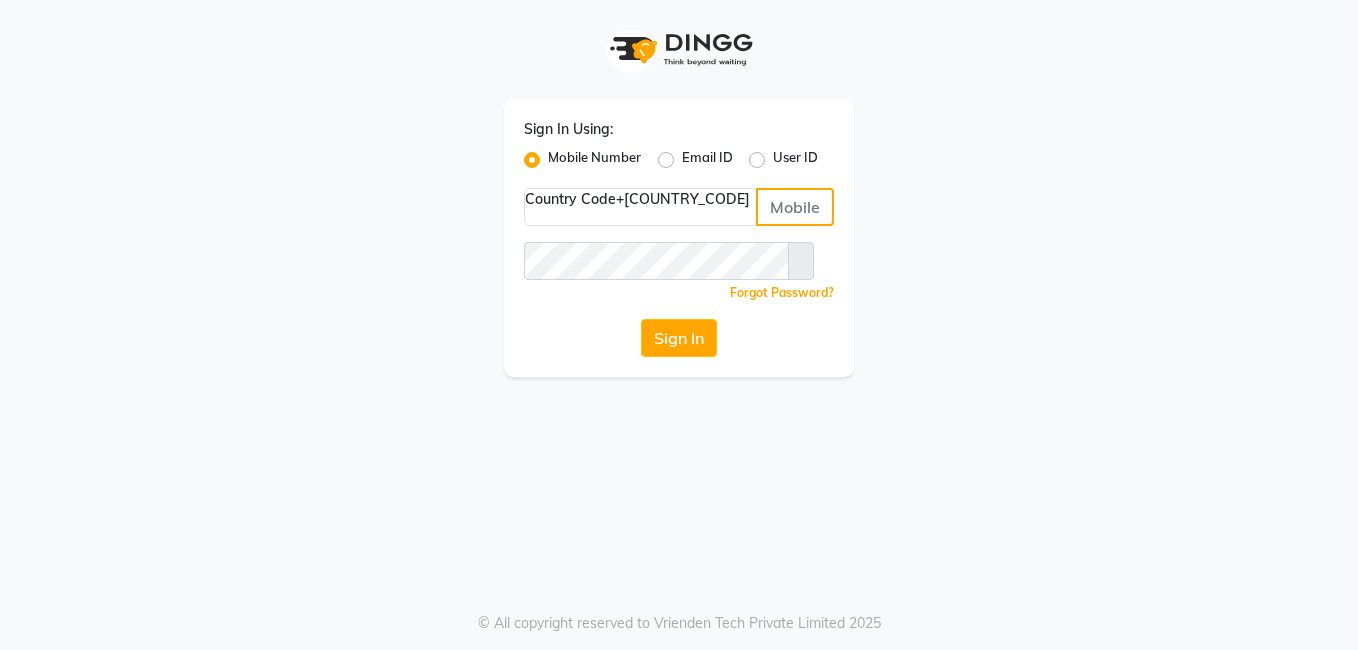 drag, startPoint x: 671, startPoint y: 203, endPoint x: 685, endPoint y: 215, distance: 18.439089 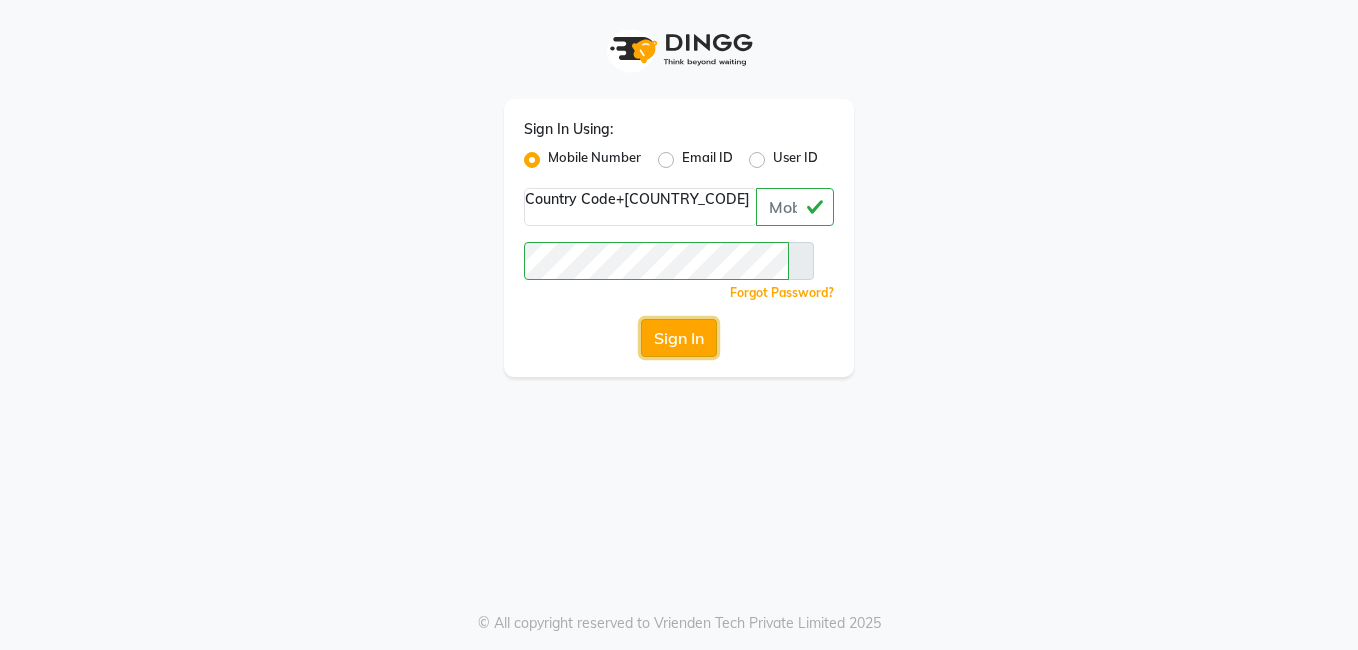 click on "Sign In" at bounding box center (679, 338) 